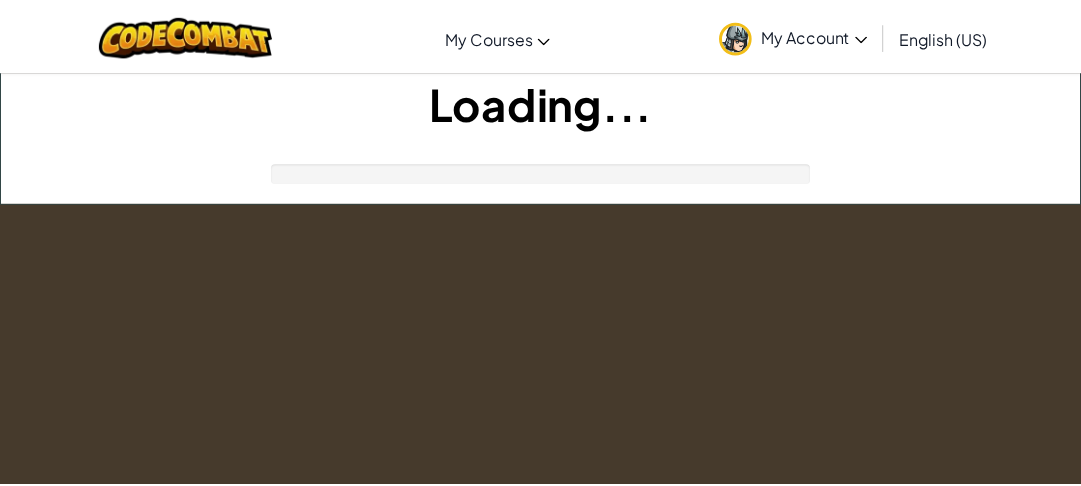scroll, scrollTop: 0, scrollLeft: 0, axis: both 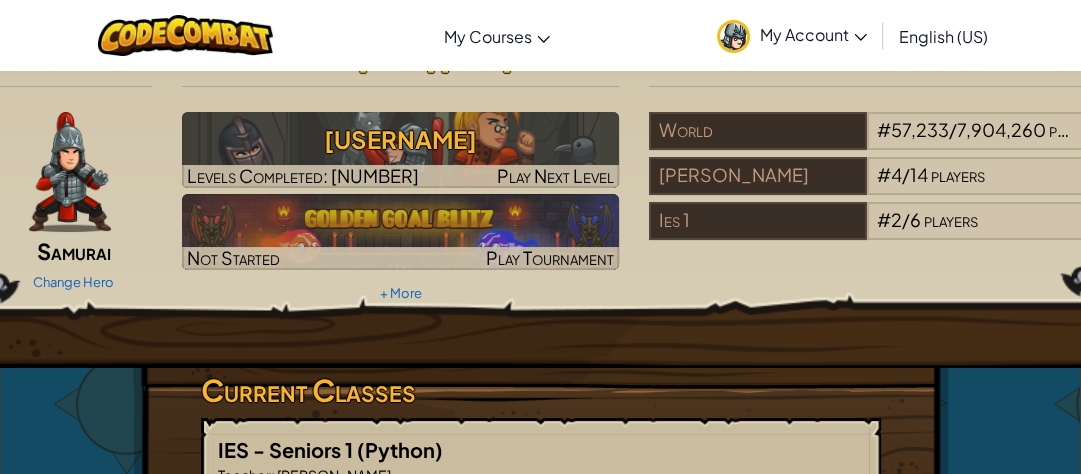 click on "Hero : [NAME] Samurai Change Hero Player : [FIRST] [LAST] Level [NUMBER]: Scout Levels Completed: [NUMBER] Play Next Level Not Started Play Tournament + More AI League Team Rankings : [NUMBER] / [NUMBER] players Moiz Qureshi # [NUMBER] / [NUMBER] players Ies 1 # [NUMBER] / [NUMBER] players" at bounding box center (541, 198) 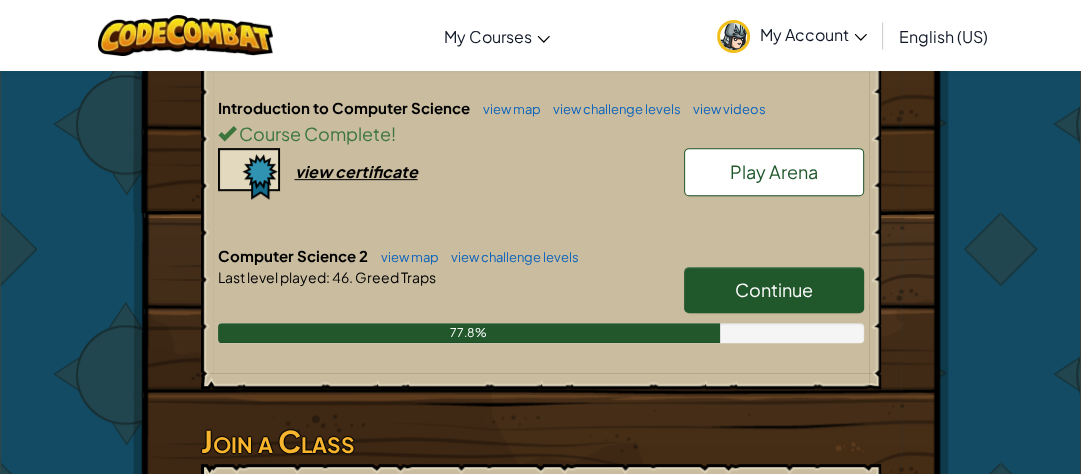 scroll, scrollTop: 569, scrollLeft: 0, axis: vertical 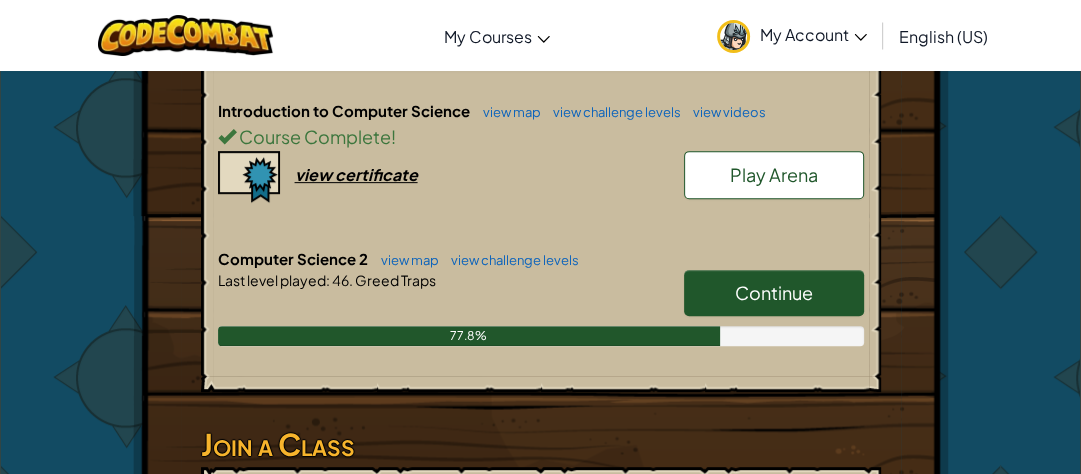 click on "Continue" at bounding box center [774, 292] 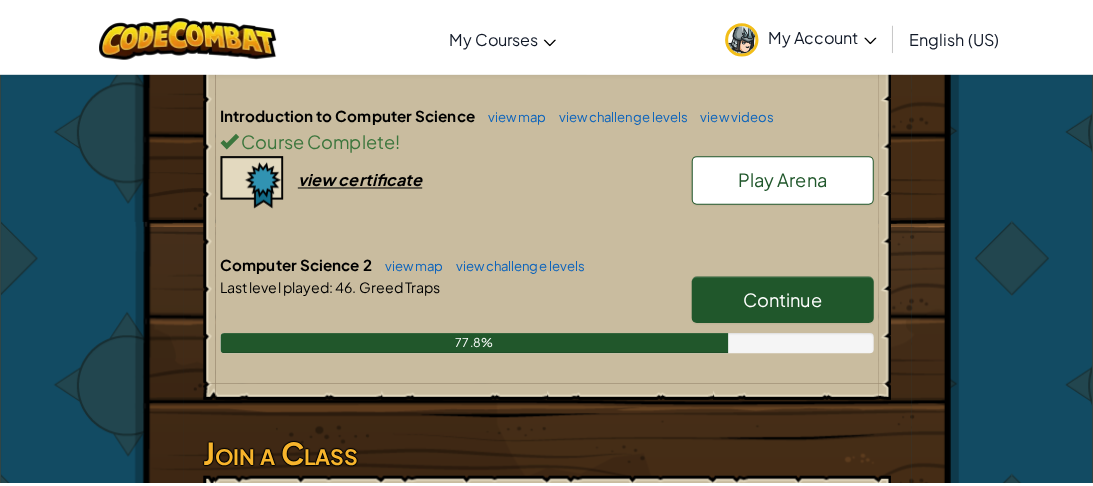 scroll, scrollTop: 0, scrollLeft: 0, axis: both 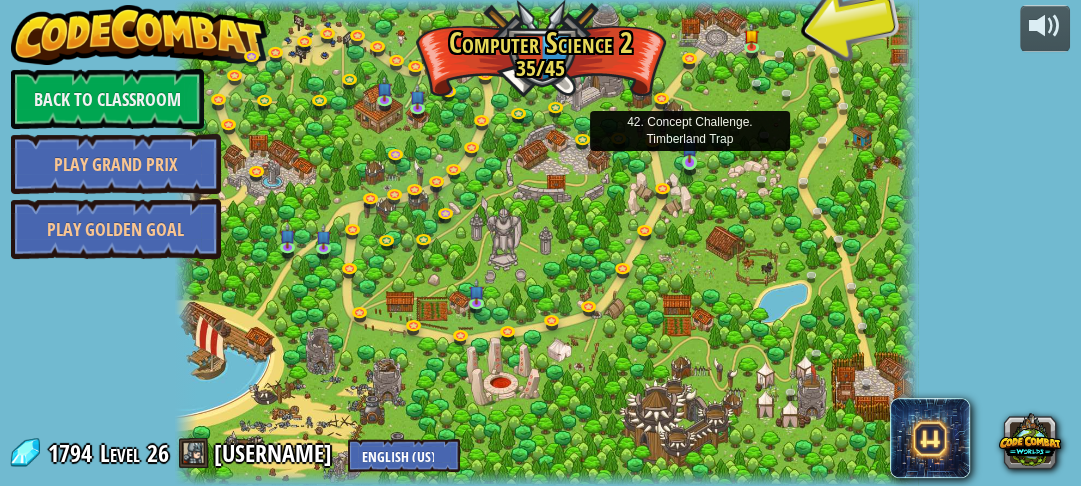 click at bounding box center (689, 146) 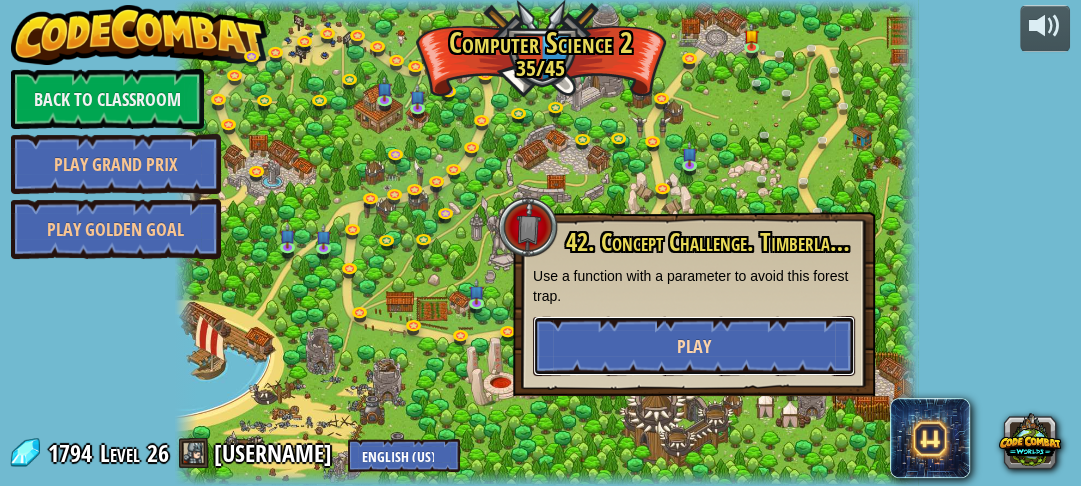 click on "Play" at bounding box center (694, 346) 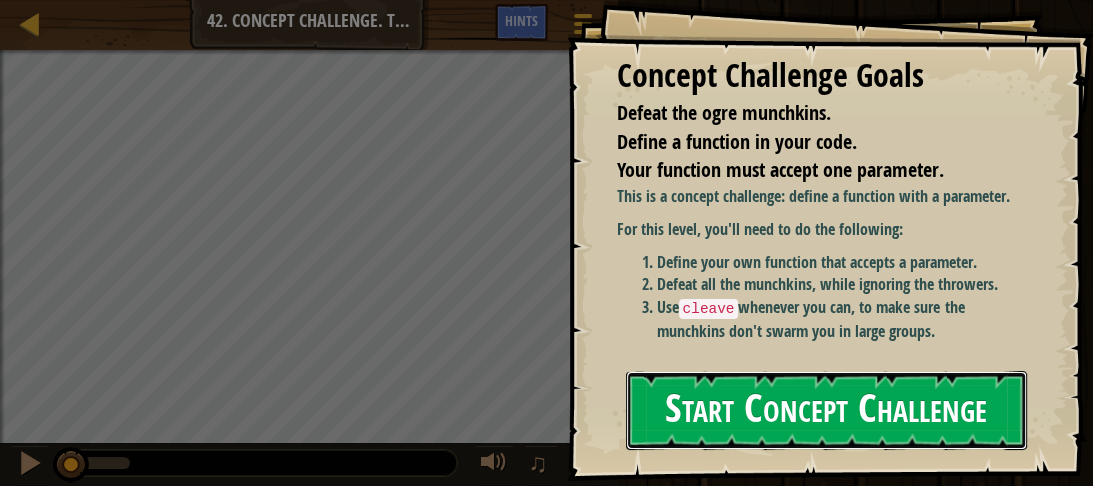 click on "Start Concept Challenge" at bounding box center (827, 410) 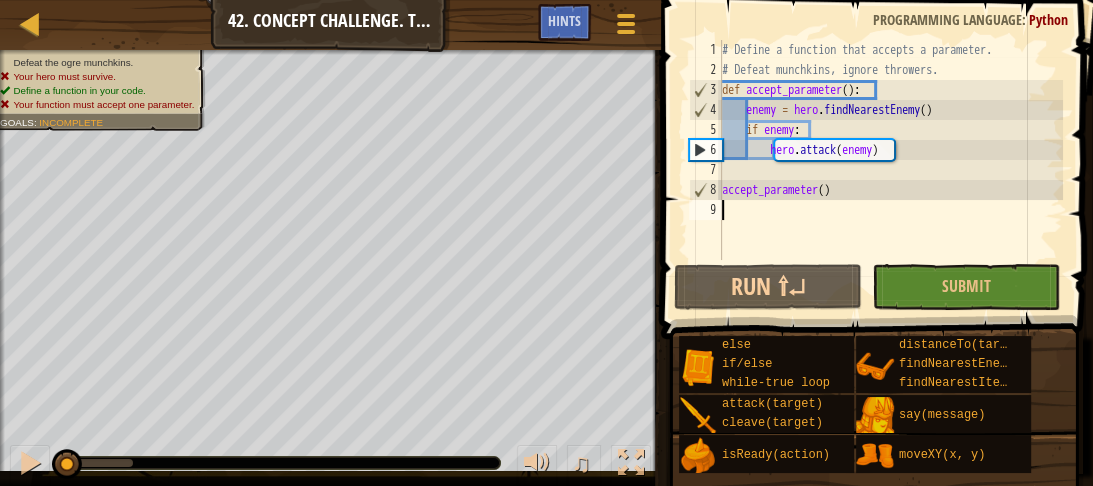 scroll, scrollTop: 9, scrollLeft: 0, axis: vertical 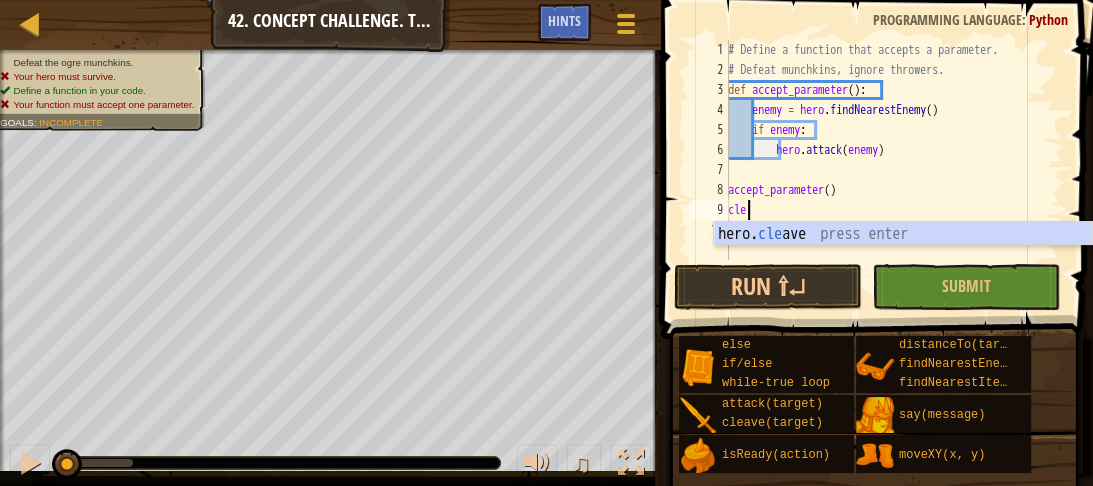 type on "clea" 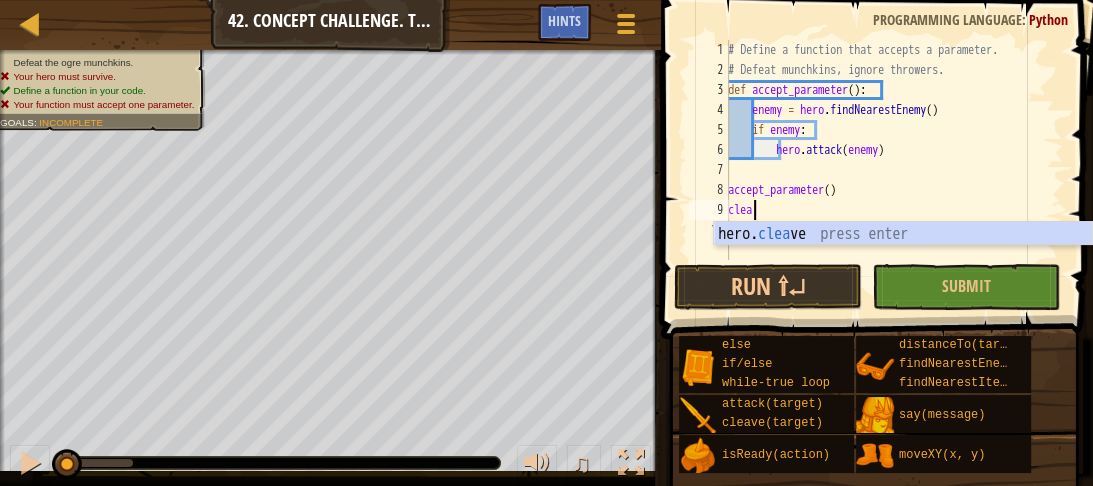 scroll, scrollTop: 9, scrollLeft: 0, axis: vertical 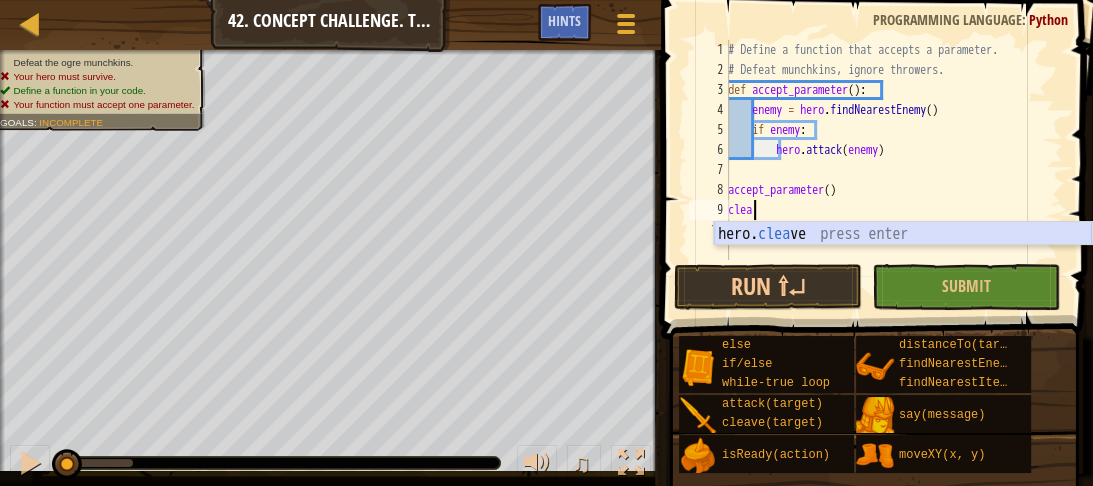 type 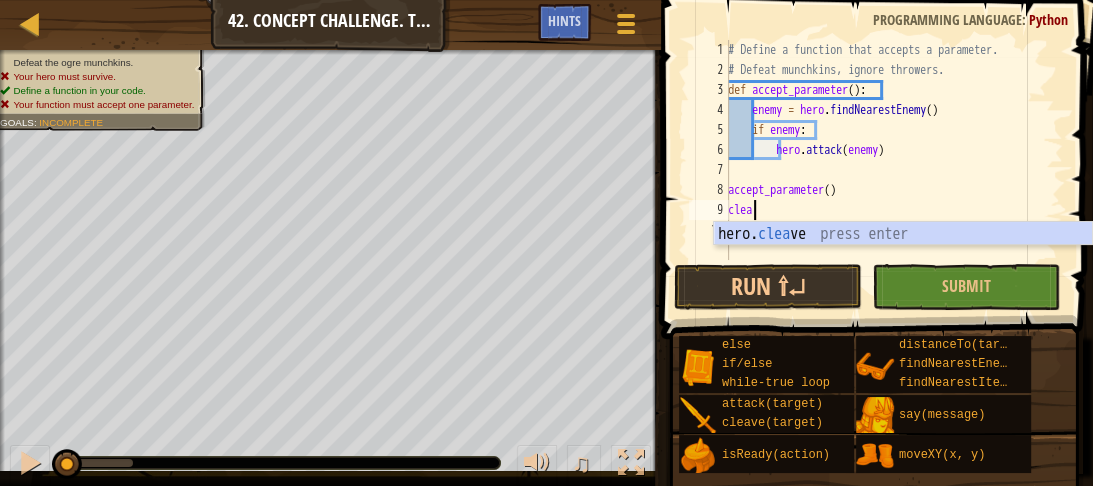 drag, startPoint x: 836, startPoint y: 233, endPoint x: 780, endPoint y: 236, distance: 56.0803 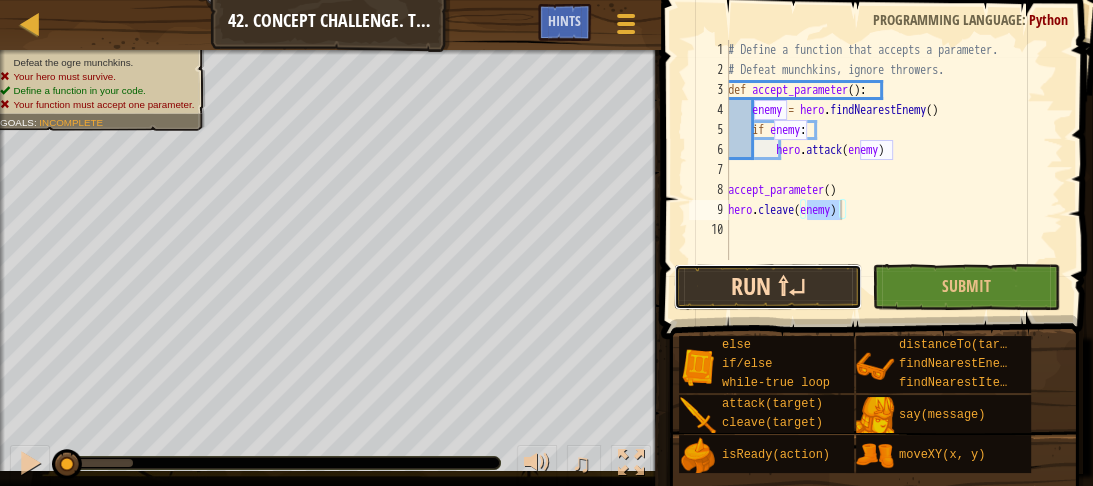 click on "Run ⇧↵" at bounding box center [768, 287] 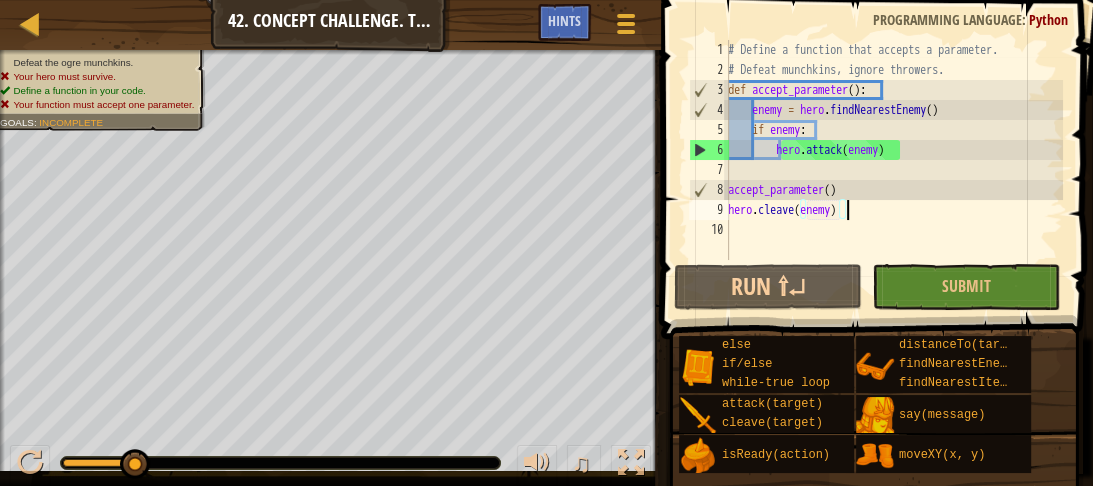 click on "# Define a function that accepts a parameter. # Defeat munchkins, ignore throwers. def   accept_parameter ( ) :      enemy   =   hero . findNearestEnemy ( )      if   enemy :          hero . attack ( enemy ) accept_parameter ( ) hero . cleave ( enemy )" at bounding box center [893, 170] 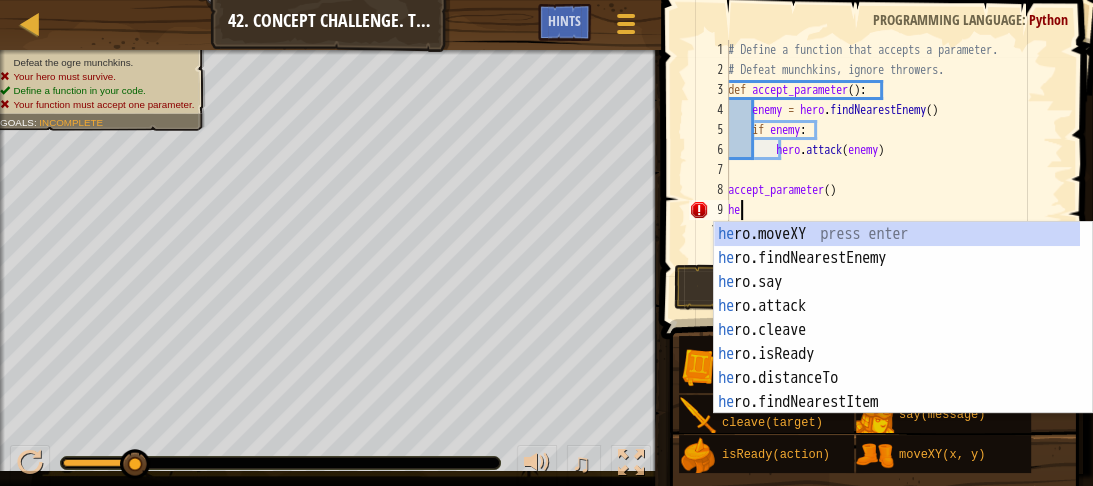 scroll, scrollTop: 9, scrollLeft: 0, axis: vertical 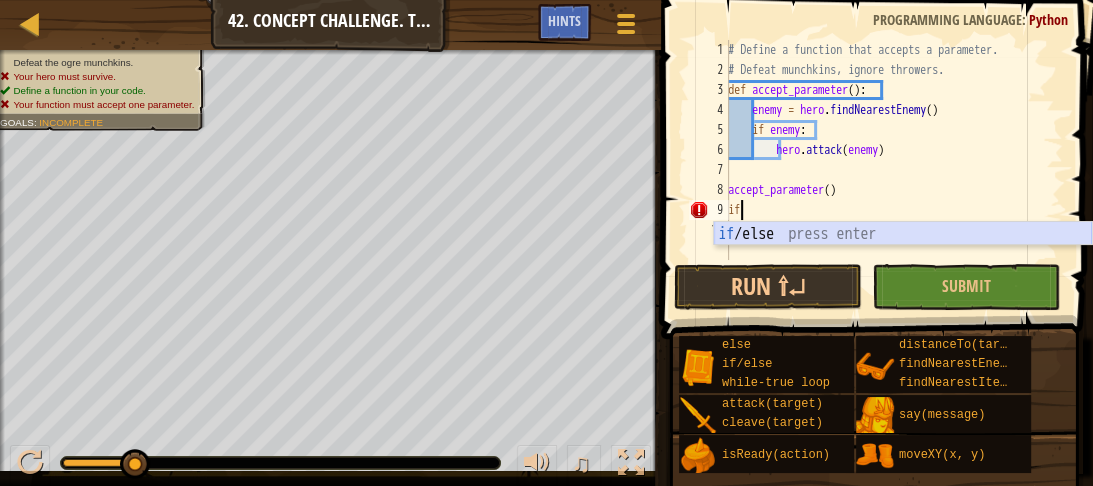 click on "if /else press enter" at bounding box center (903, 258) 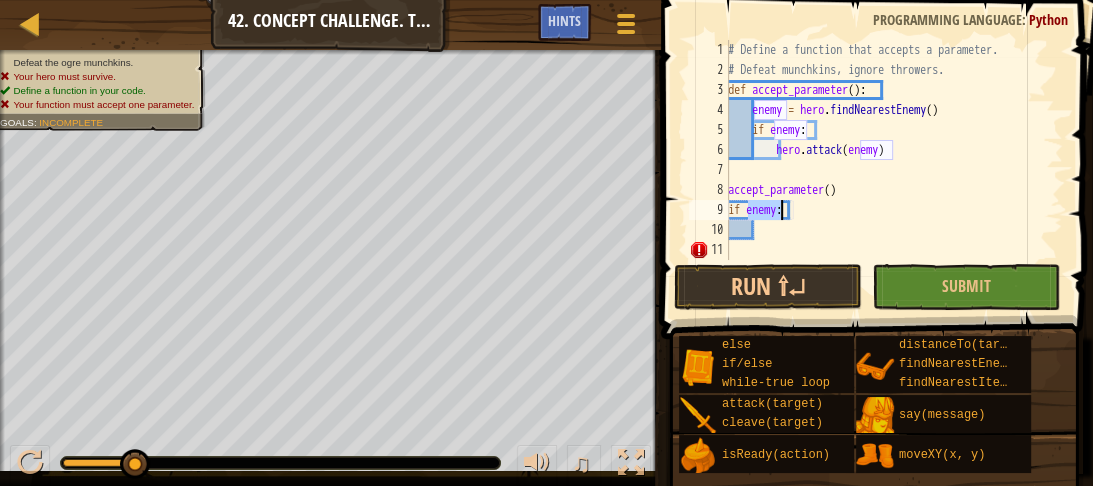 click on "# Define a function that accepts a parameter. # Defeat munchkins, ignore throwers. def   accept_parameter ( ) :      enemy   =   hero . findNearestEnemy ( )      if   enemy :          hero . attack ( enemy ) accept_parameter ( ) if   enemy :" at bounding box center (893, 170) 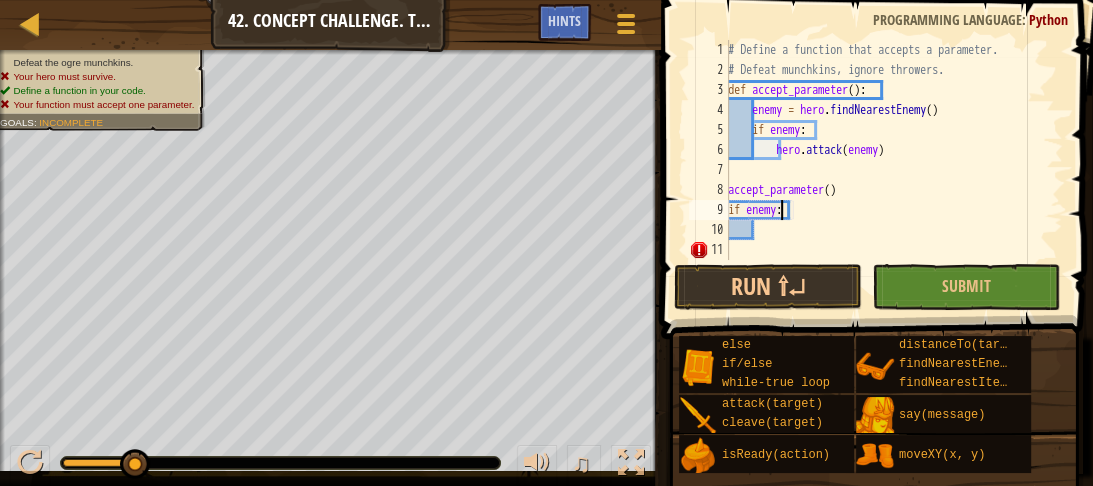click on "# Define a function that accepts a parameter. # Defeat munchkins, ignore throwers. def   accept_parameter ( ) :      enemy   =   hero . findNearestEnemy ( )      if   enemy :          hero . attack ( enemy ) accept_parameter ( ) if   enemy :" at bounding box center (893, 170) 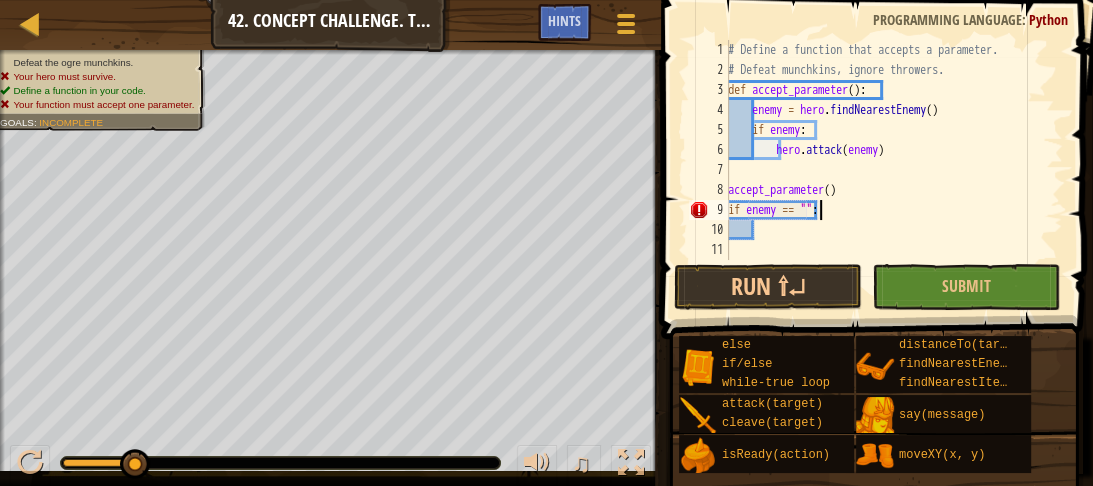 scroll, scrollTop: 9, scrollLeft: 7, axis: both 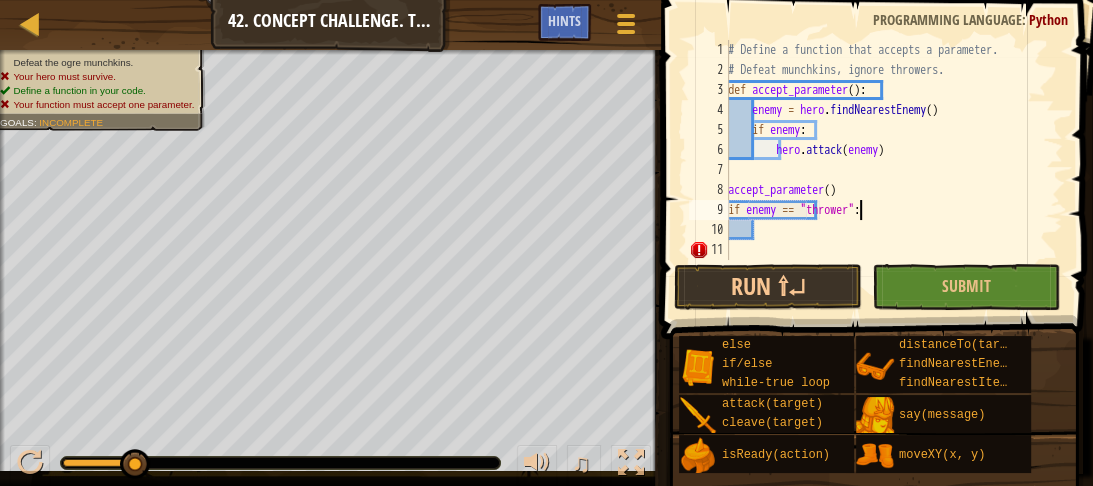 type on "if enemy == "throwers":" 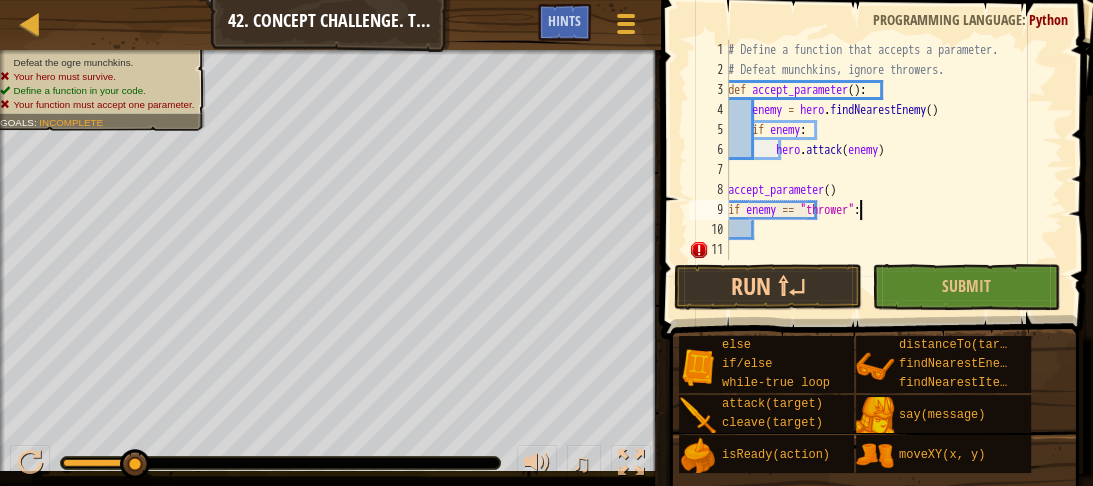scroll, scrollTop: 9, scrollLeft: 11, axis: both 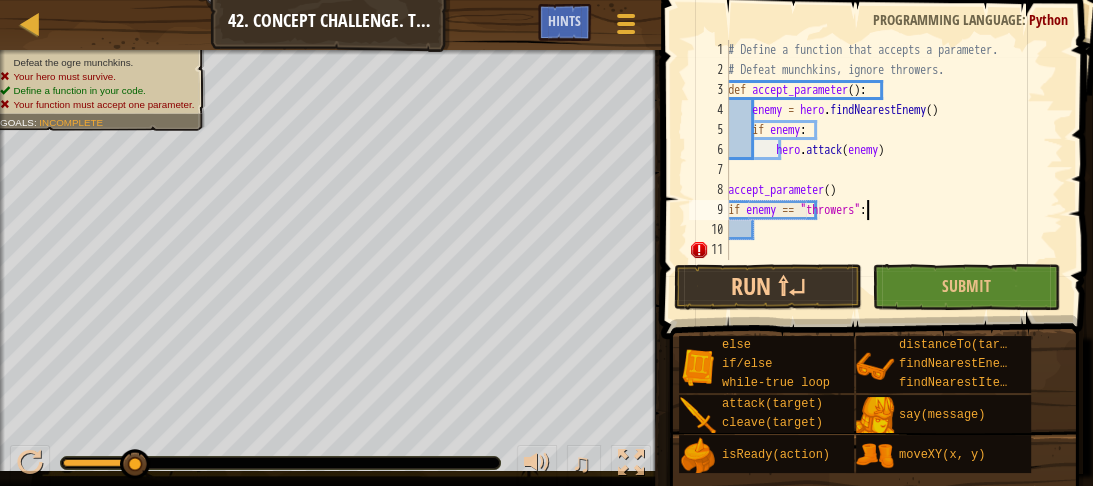 click on "# Define a function that accepts a parameter. # Defeat munchkins, ignore throwers. def   accept_parameter ( ) :      enemy   =   hero . findNearestEnemy ( )      if   enemy :          hero . attack ( enemy ) accept_parameter ( ) if   enemy   ==   "throwers" :" at bounding box center (893, 170) 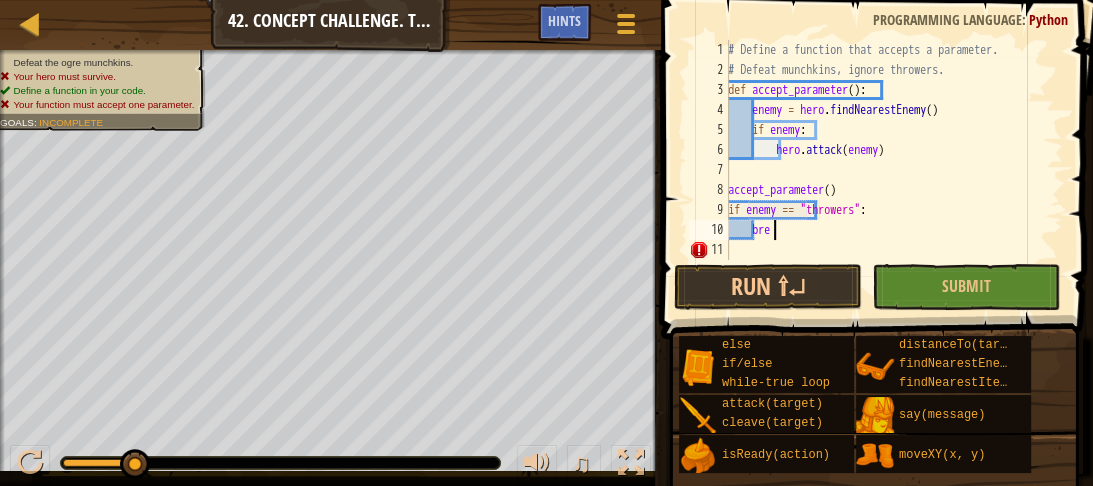 scroll, scrollTop: 9, scrollLeft: 3, axis: both 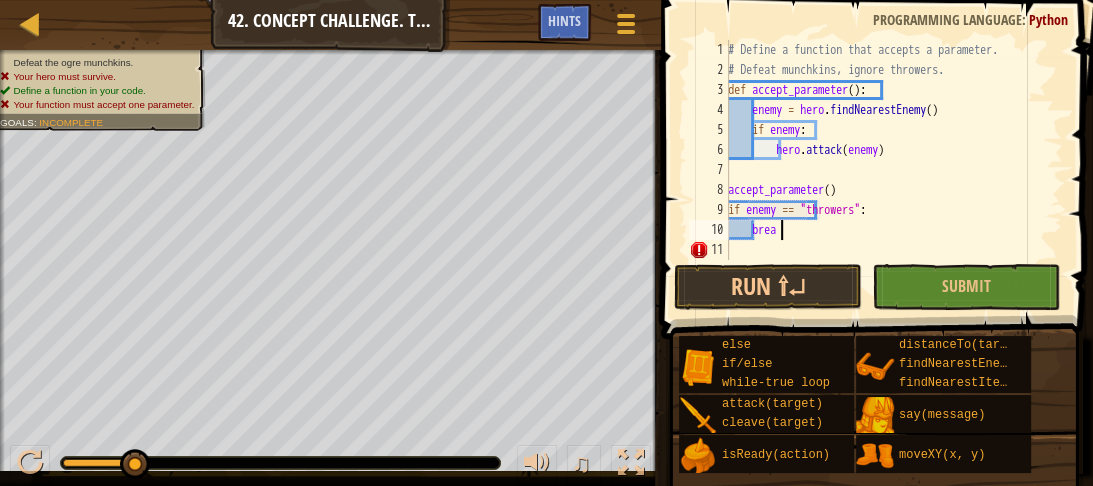 type on "break" 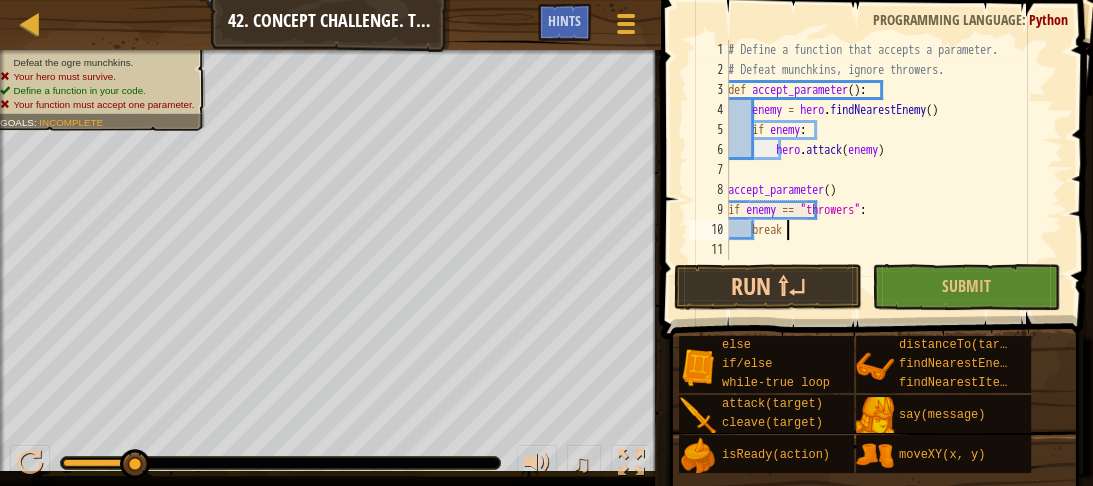 scroll, scrollTop: 9, scrollLeft: 0, axis: vertical 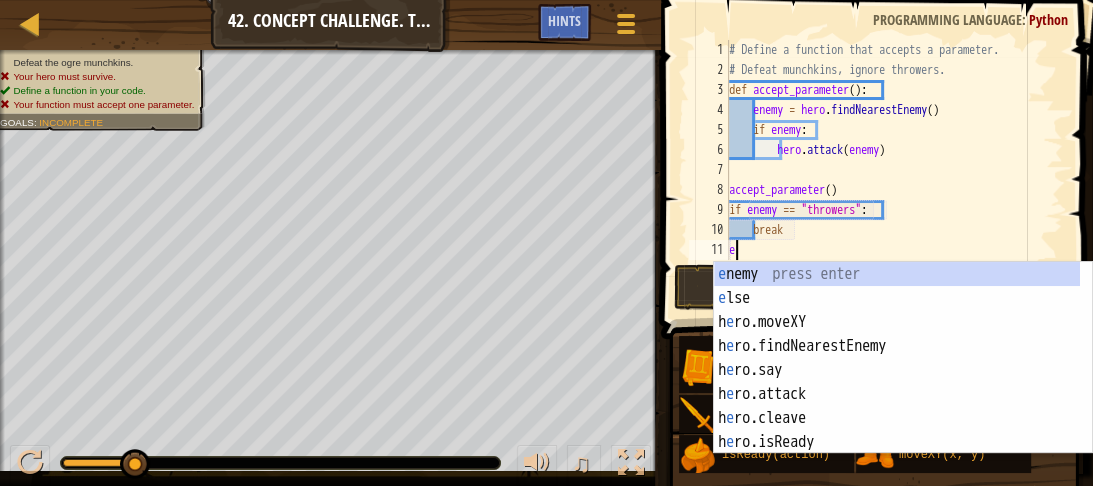 type on "el" 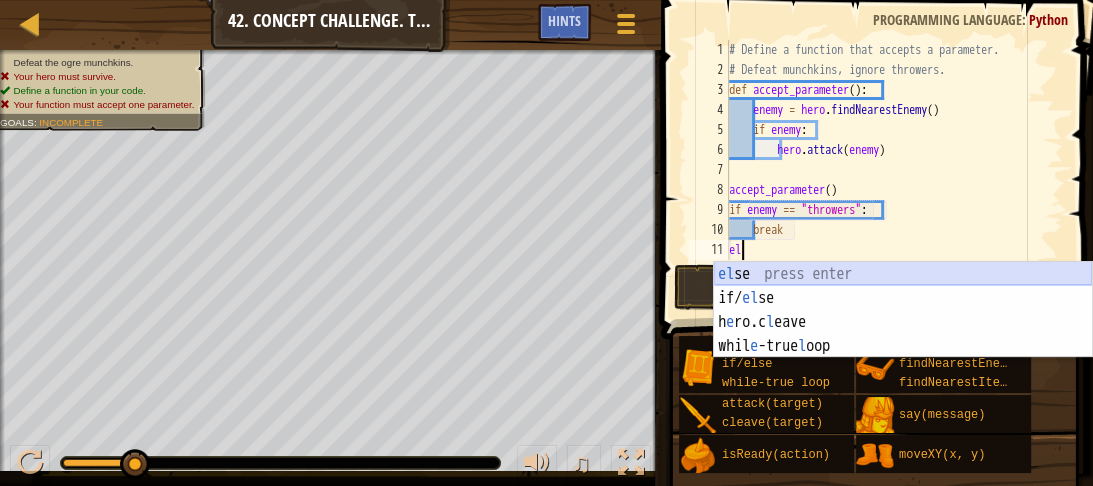 click on "el se press enter if/ el se press enter h e ro.c l eave press enter whil e -true  l oop press enter" at bounding box center [903, 334] 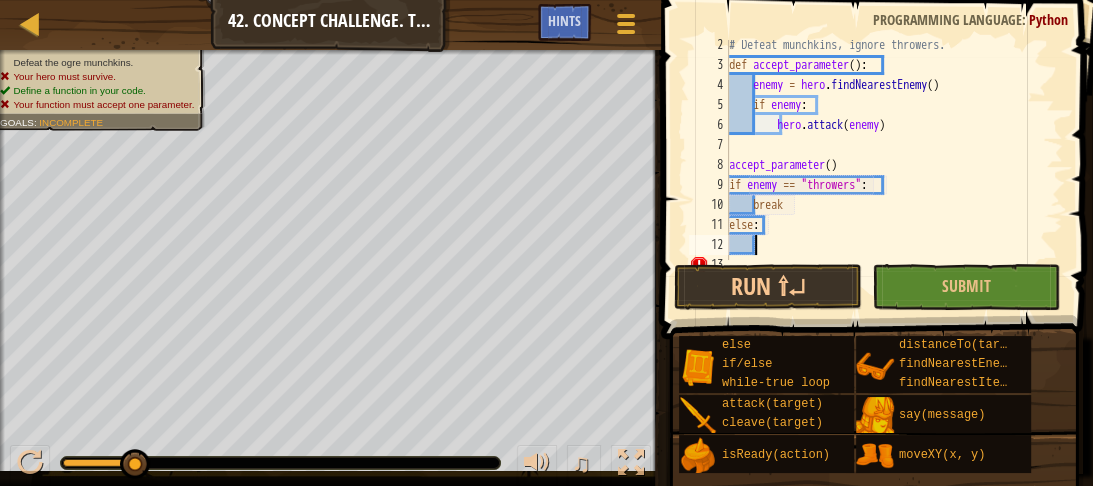scroll, scrollTop: 40, scrollLeft: 0, axis: vertical 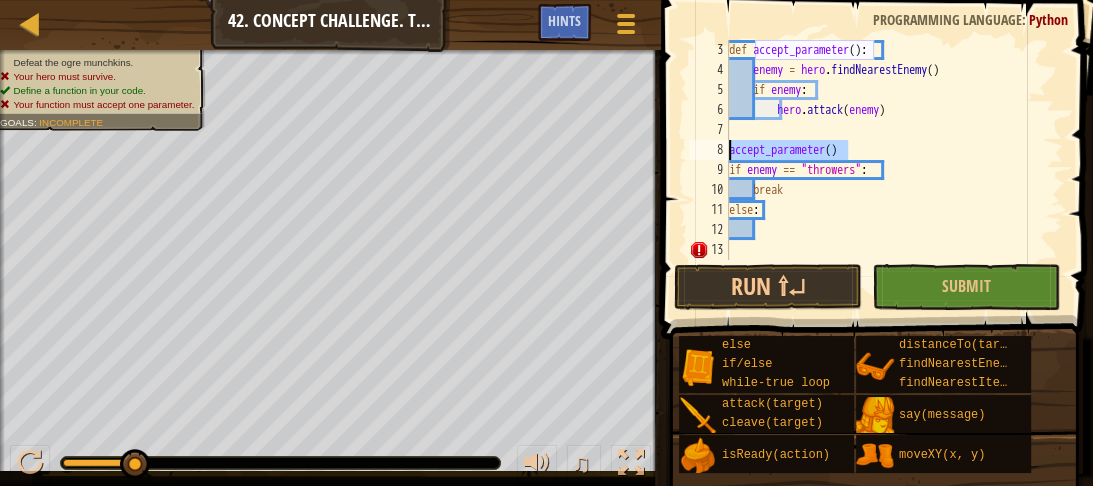 drag, startPoint x: 860, startPoint y: 153, endPoint x: 689, endPoint y: 152, distance: 171.00293 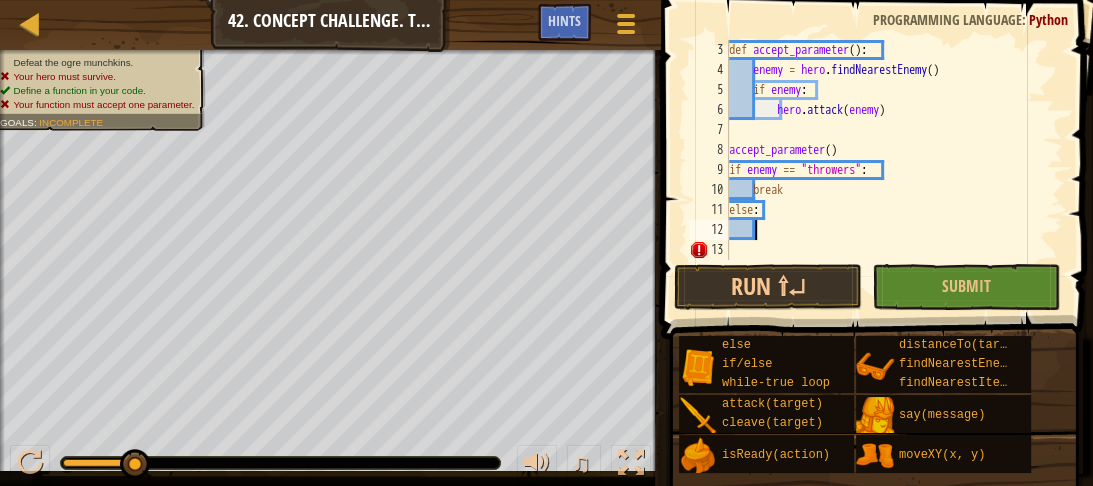 paste on "accept_parameter()" 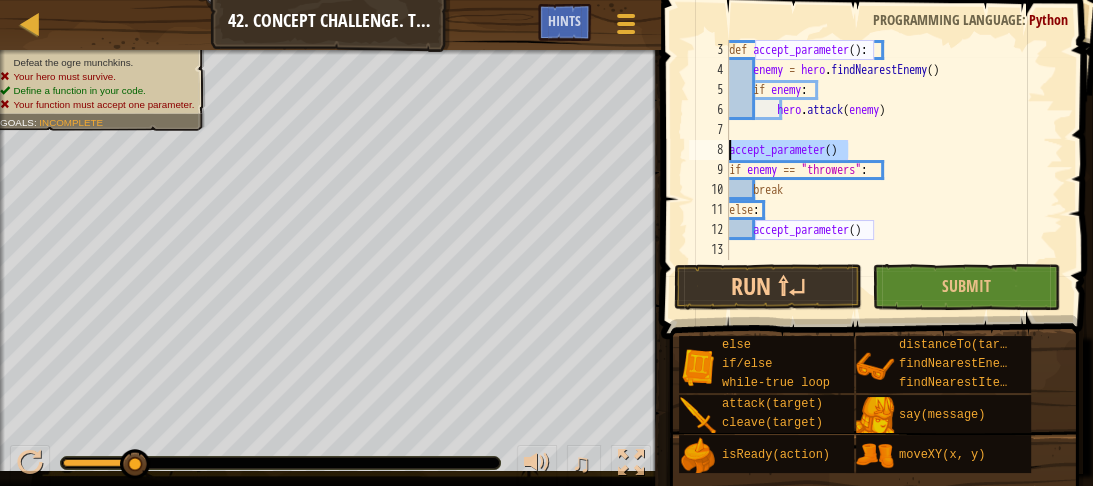 drag, startPoint x: 862, startPoint y: 152, endPoint x: 682, endPoint y: 146, distance: 180.09998 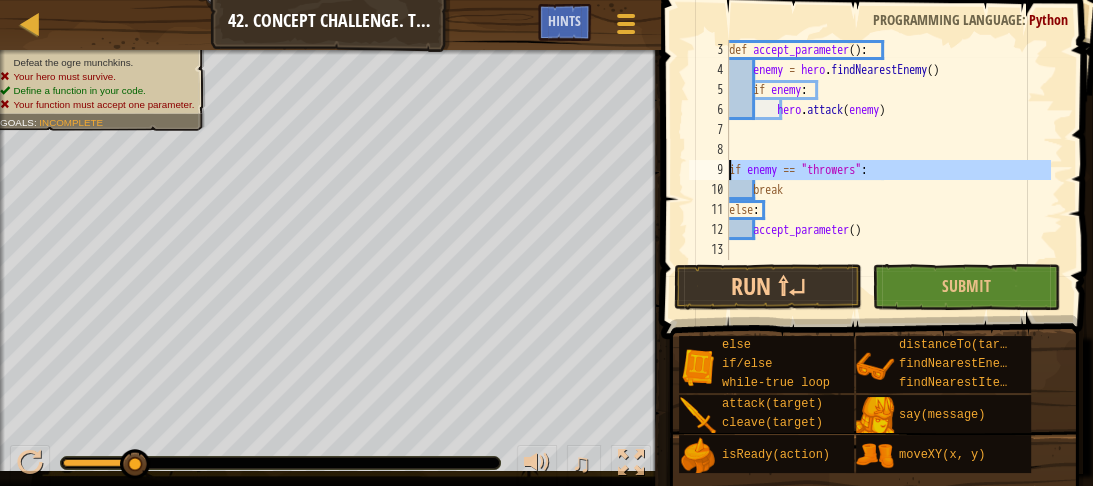 click on "9" at bounding box center (709, 170) 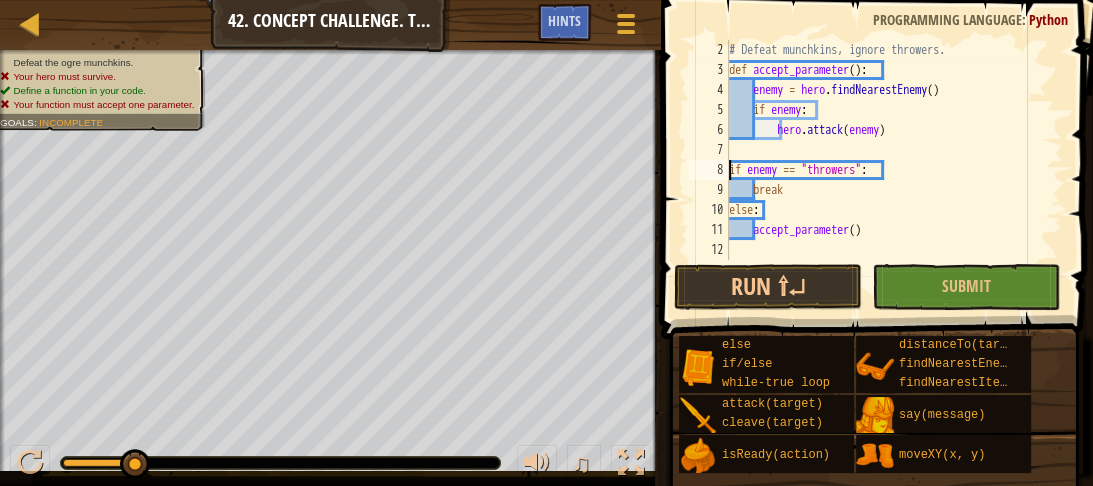 scroll, scrollTop: 20, scrollLeft: 0, axis: vertical 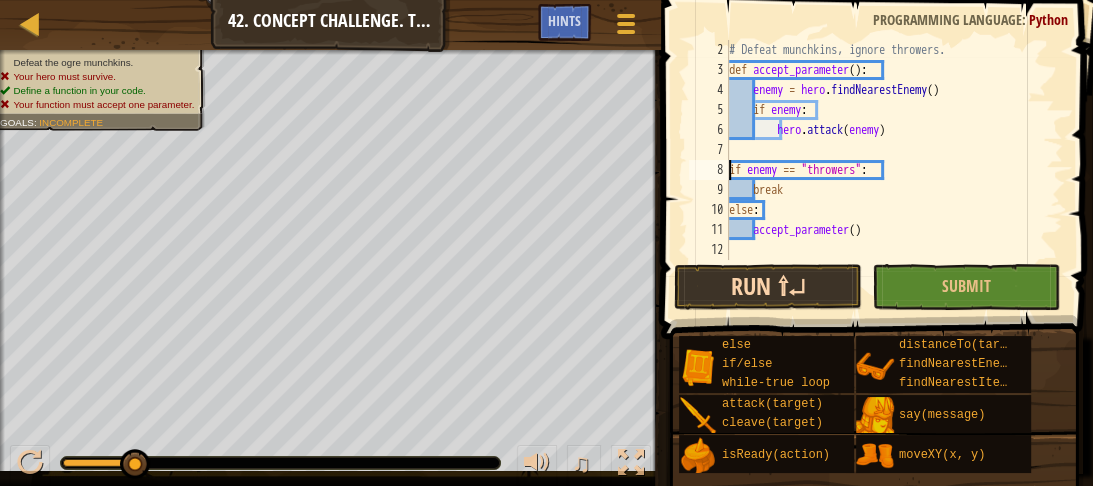 type on "if enemy == "throwers":" 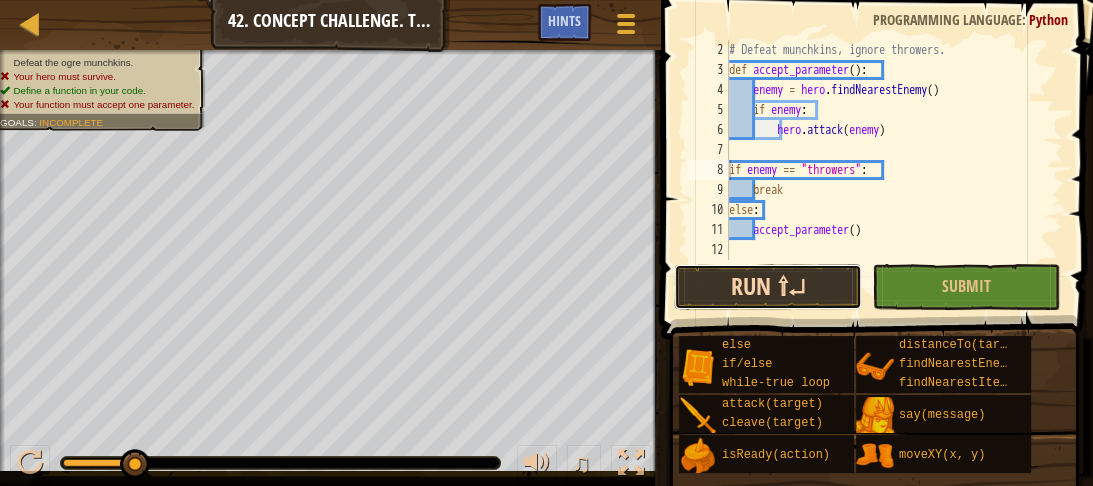 click on "Run ⇧↵" at bounding box center [768, 287] 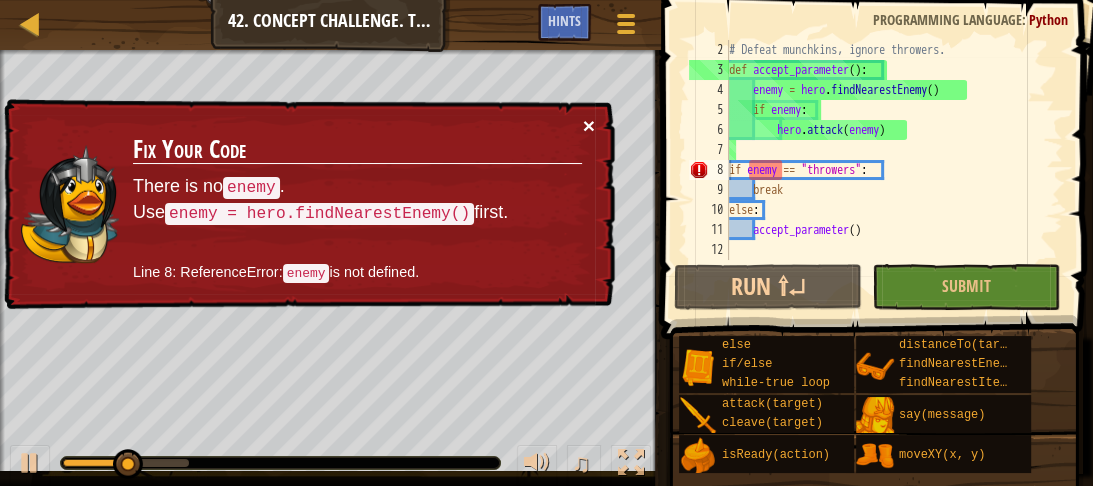 click on "×" at bounding box center [589, 125] 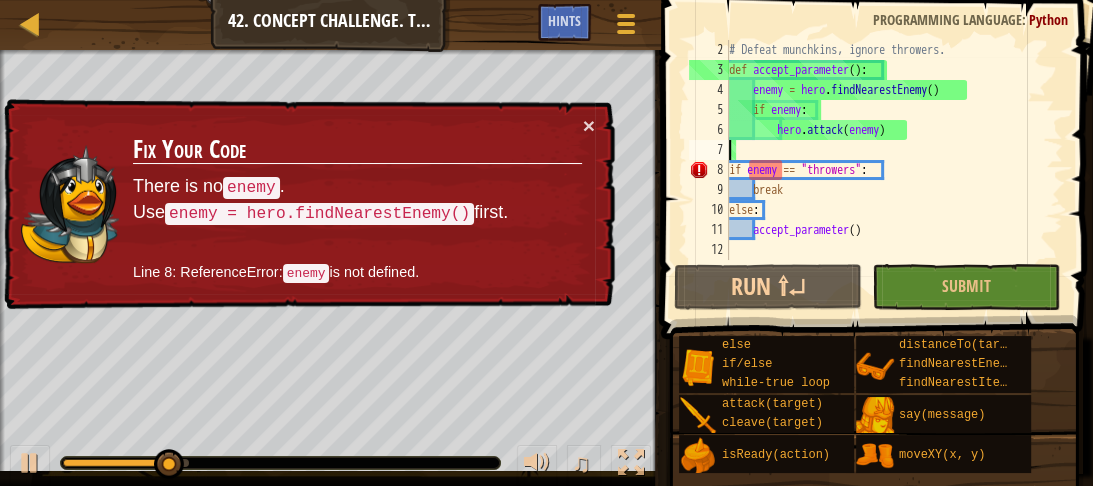 click on "# Defeat munchkins, ignore throwers. def   accept_parameter ( ) :      enemy   =   hero . findNearestEnemy ( )      if   enemy :          hero . attack ( enemy ) if   enemy   ==   "throwers" :      break else :      accept_parameter ( )" at bounding box center [888, 170] 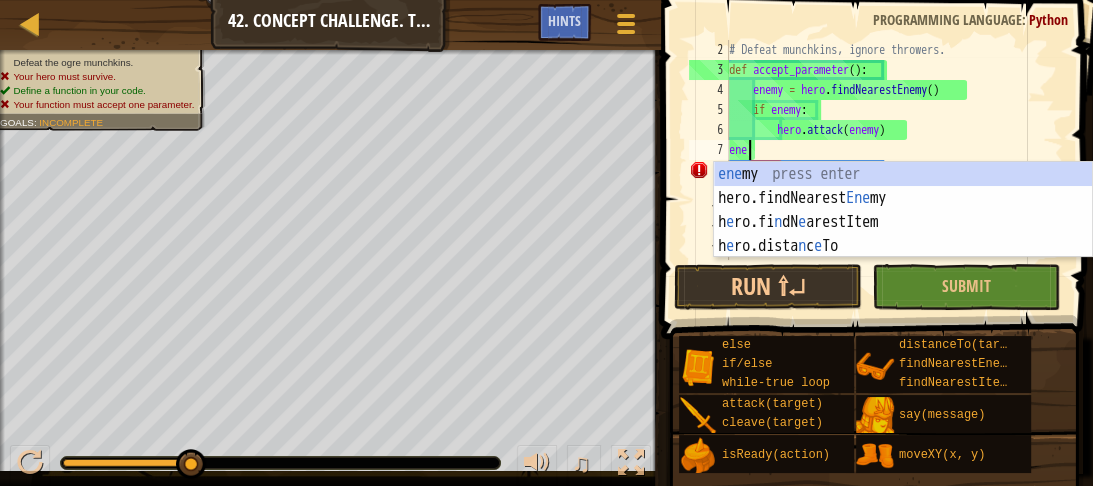 scroll, scrollTop: 9, scrollLeft: 0, axis: vertical 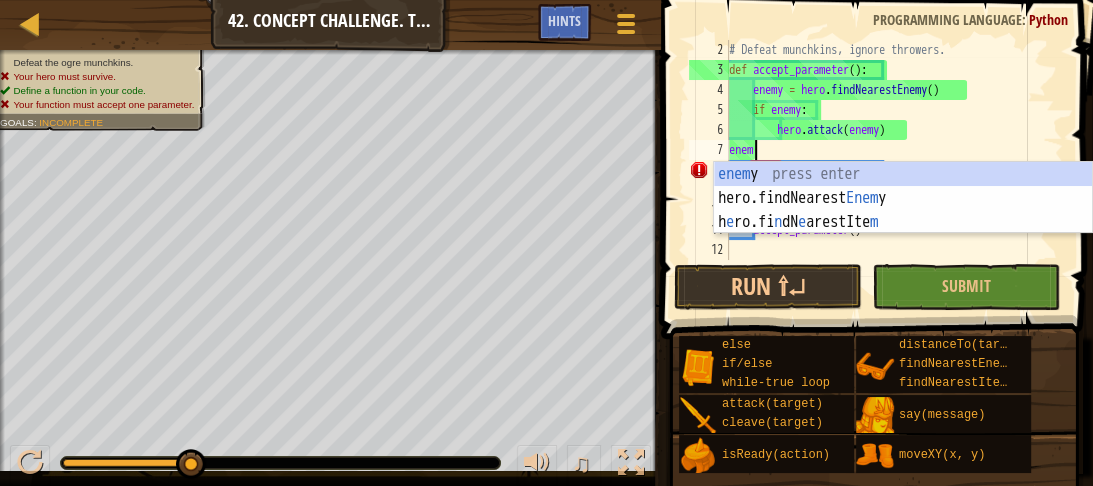 type on "enemy" 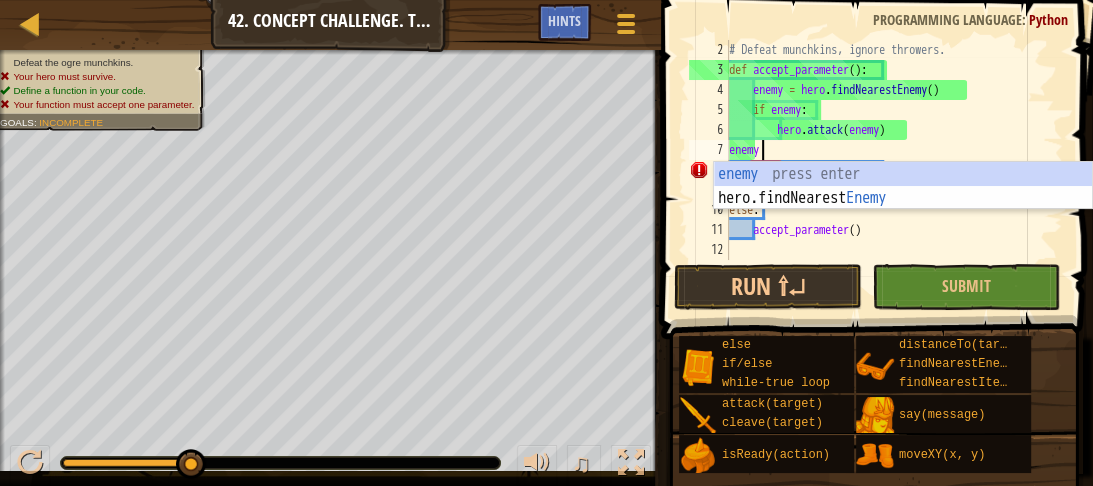 scroll, scrollTop: 9, scrollLeft: 1, axis: both 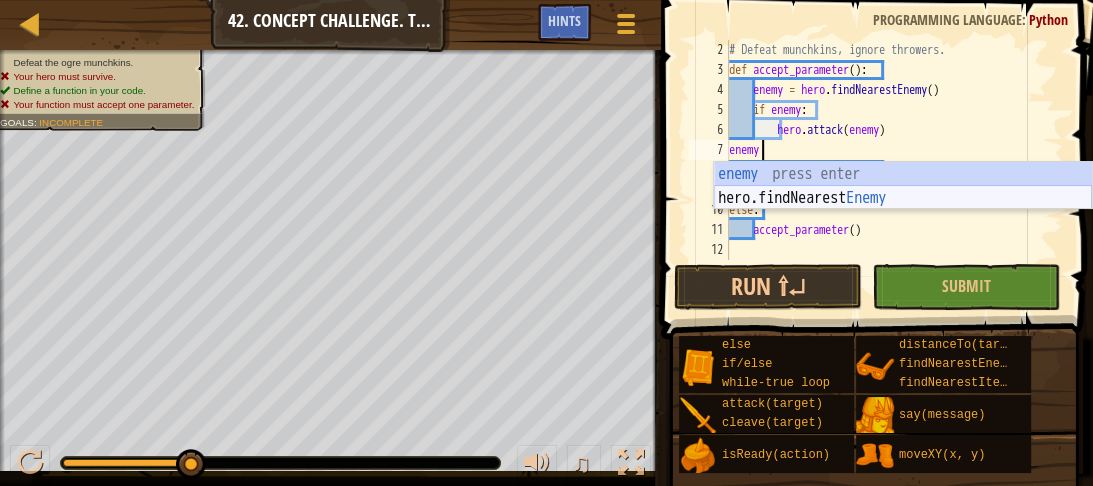click on "enemy press enter hero.findNearest Enemy press enter" at bounding box center [903, 210] 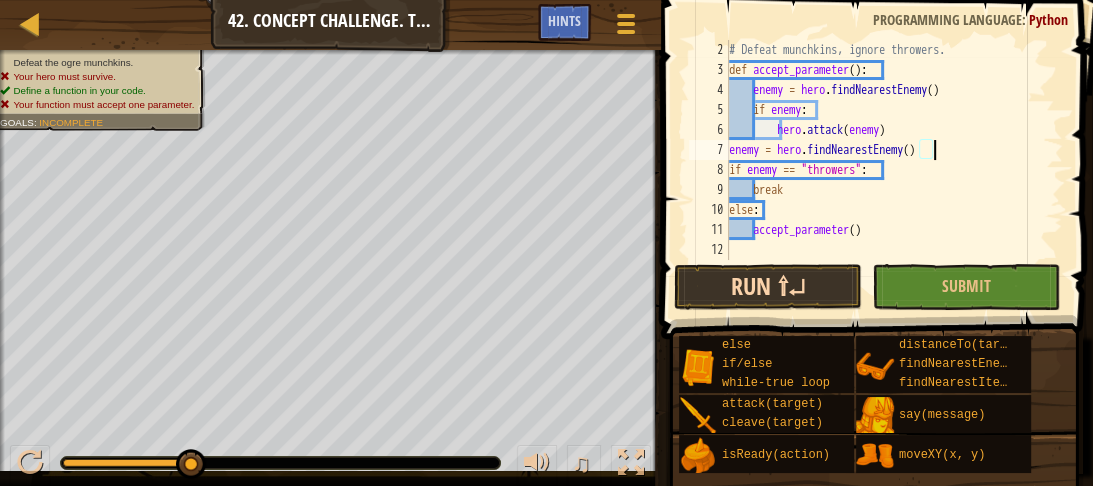 type on "enemy = hero.findNearestEnemy()" 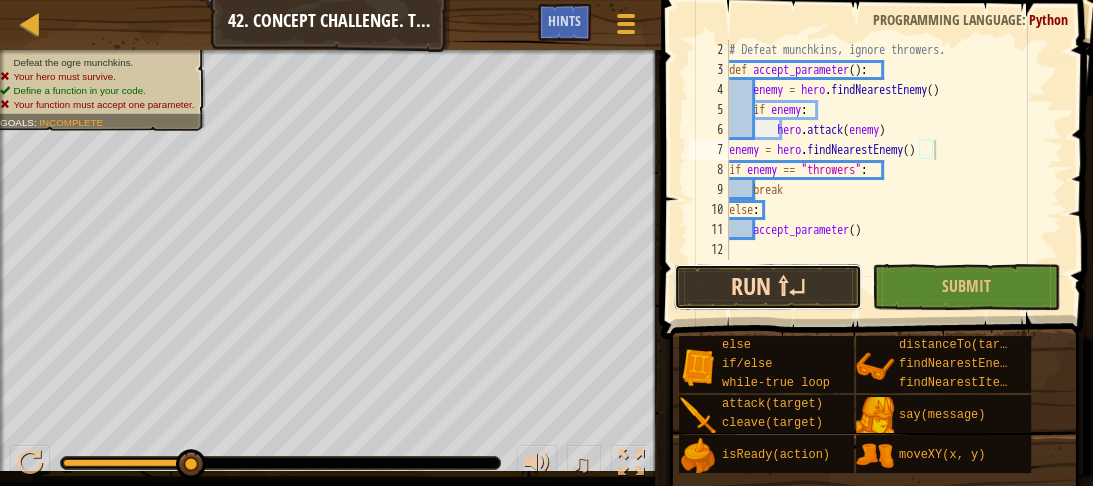click on "Run ⇧↵" at bounding box center (768, 287) 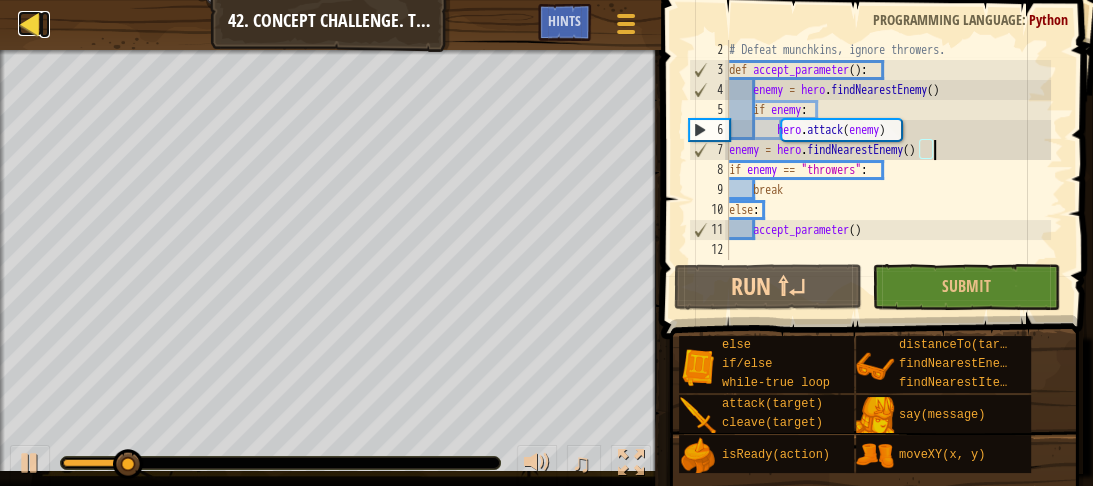 click at bounding box center (30, 23) 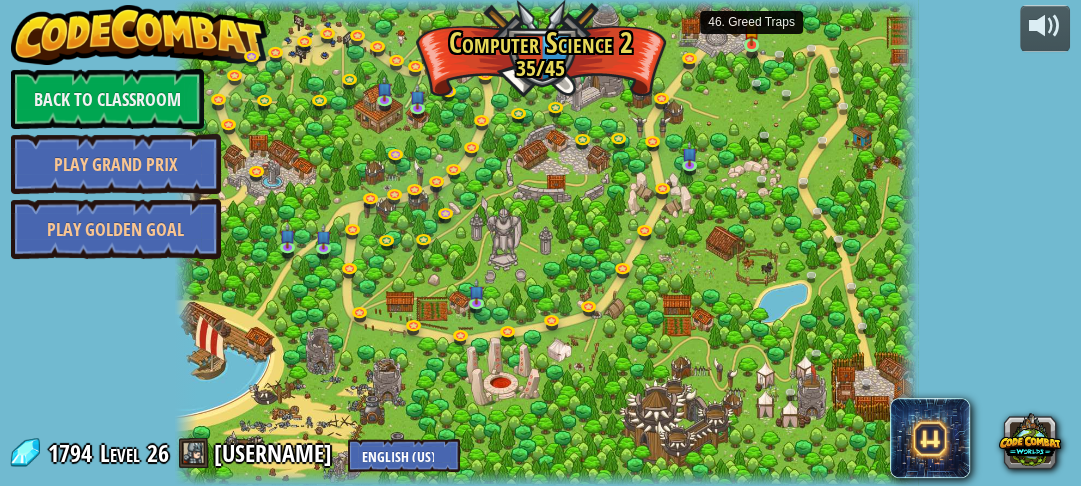 click at bounding box center [751, 29] 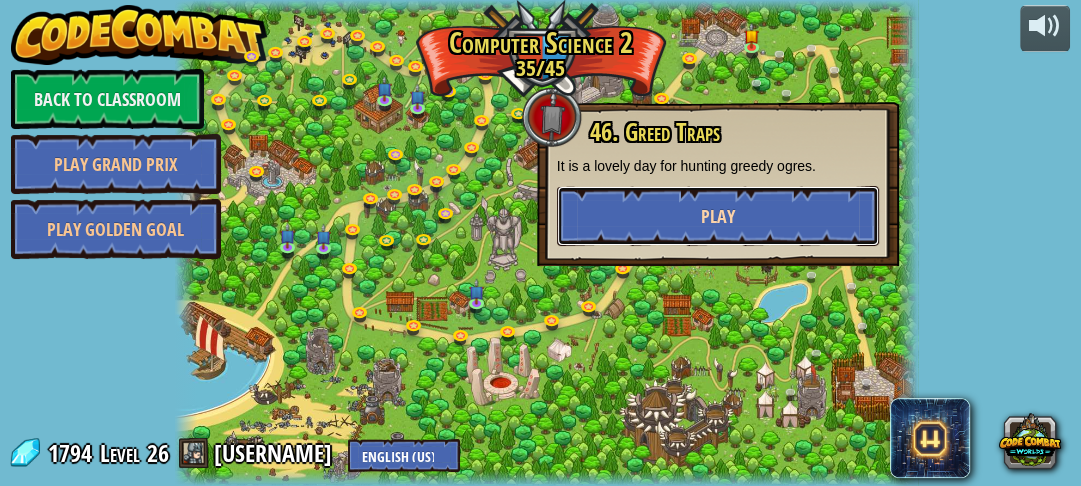 click on "Play" at bounding box center (718, 216) 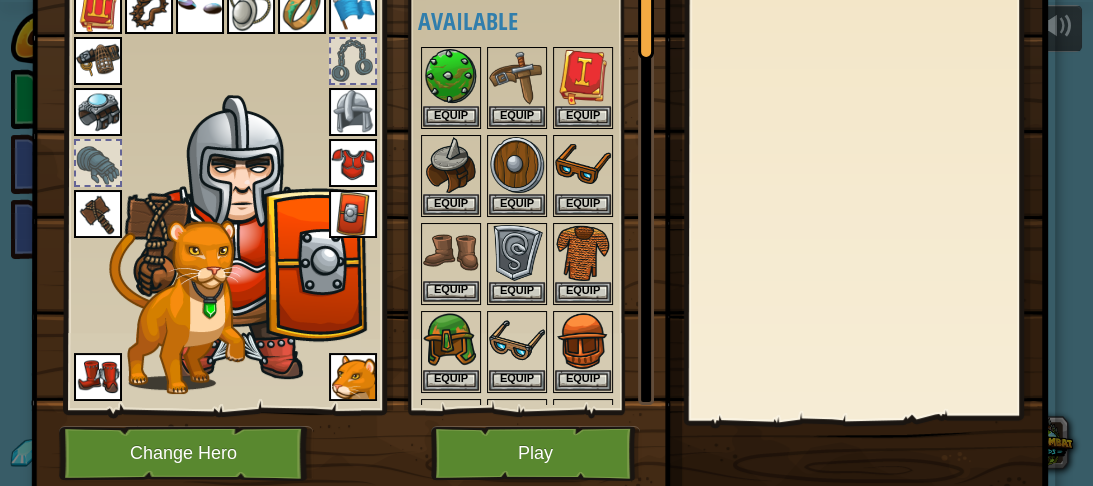 scroll, scrollTop: 133, scrollLeft: 0, axis: vertical 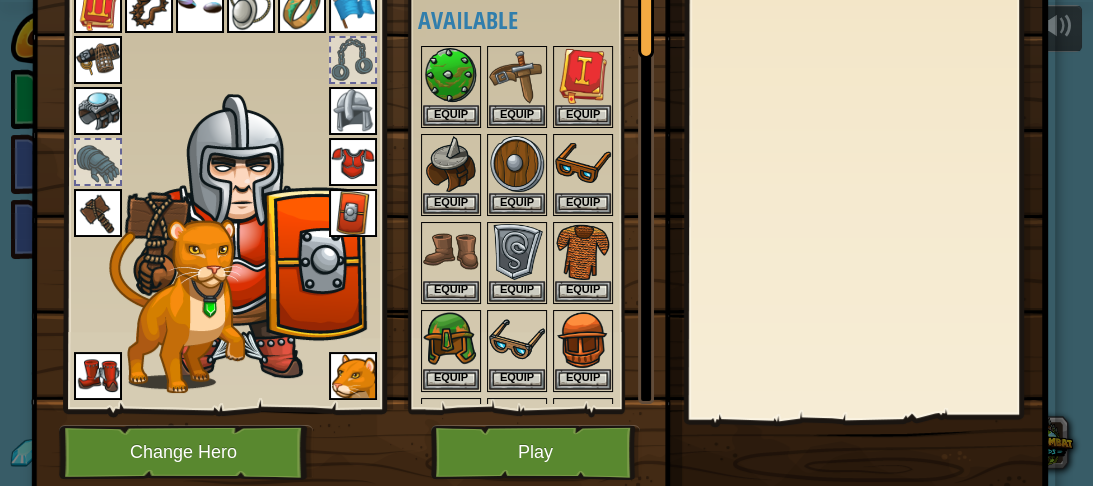 drag, startPoint x: 446, startPoint y: 192, endPoint x: 316, endPoint y: 207, distance: 130.86252 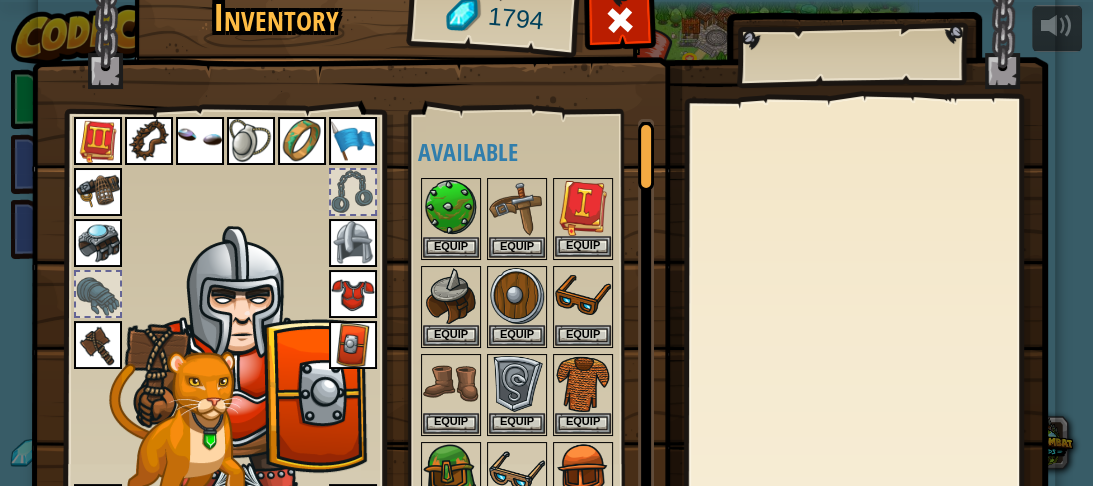 scroll, scrollTop: 1, scrollLeft: 0, axis: vertical 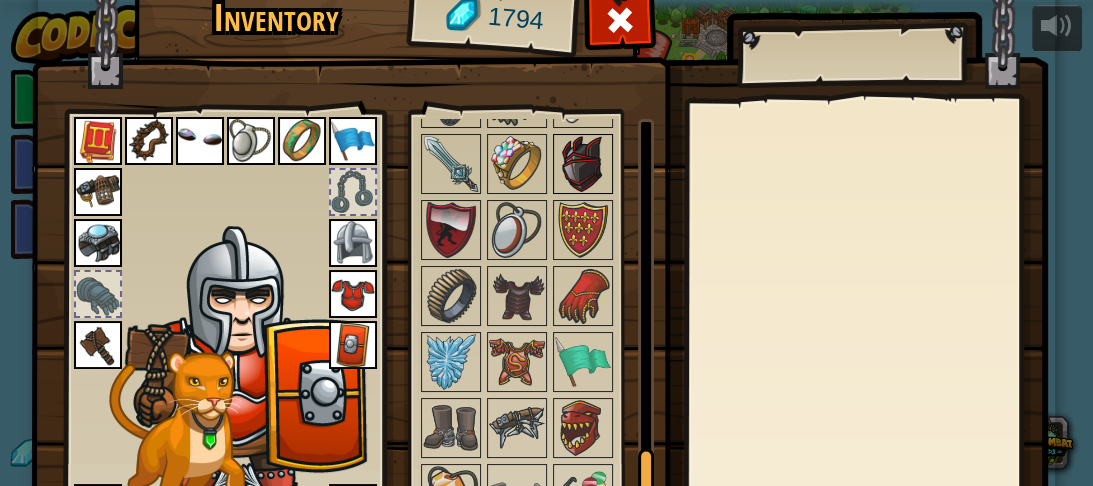 click at bounding box center [583, 164] 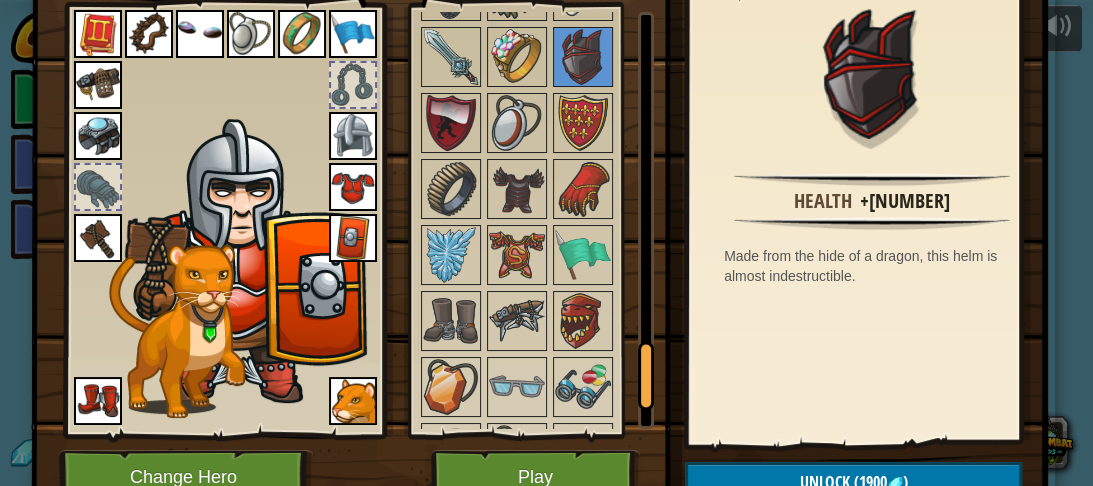 scroll, scrollTop: 92, scrollLeft: 0, axis: vertical 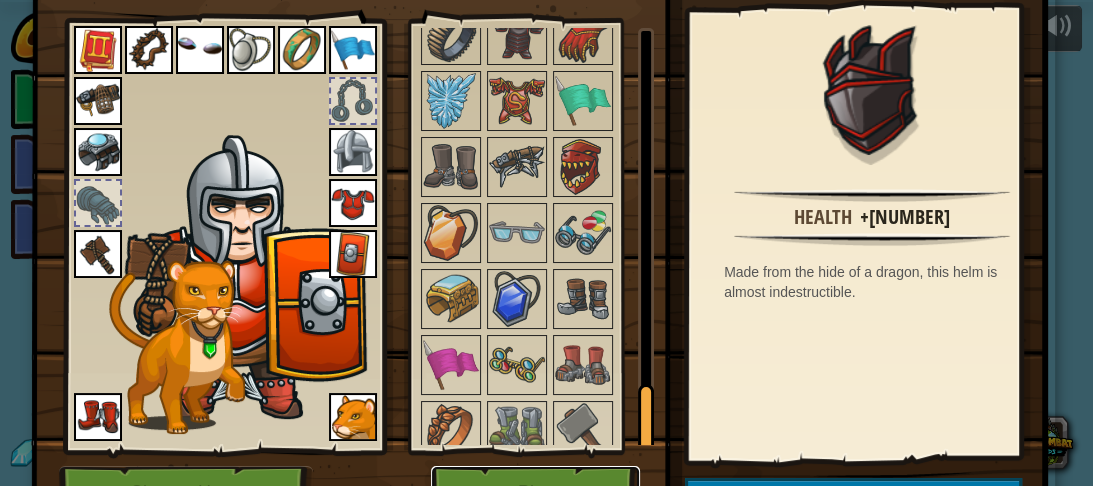click on "Play" at bounding box center [535, 493] 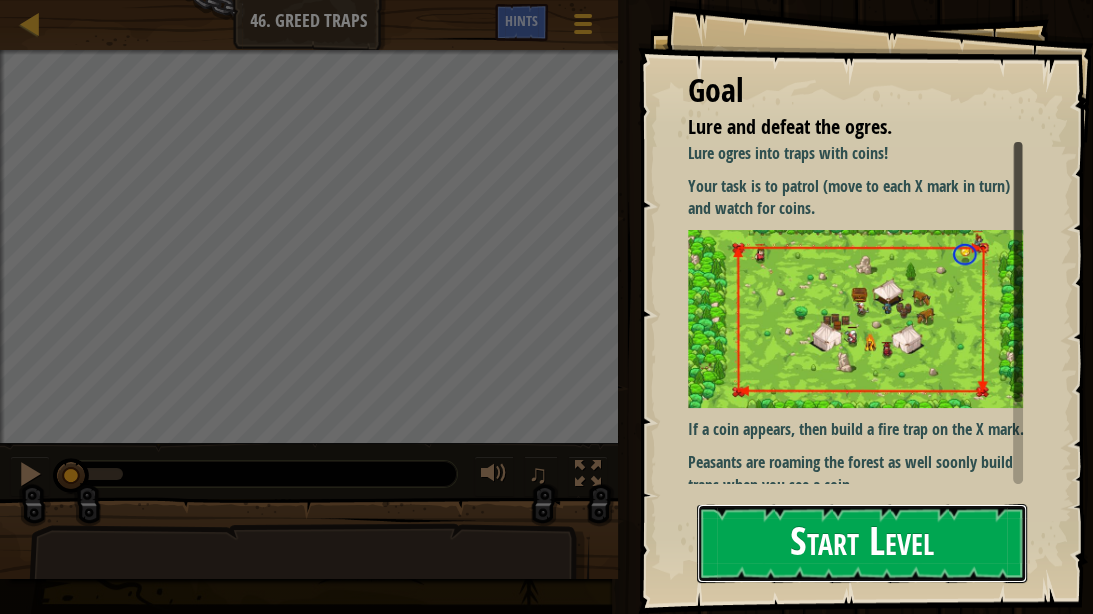 click on "Start Level" at bounding box center (862, 543) 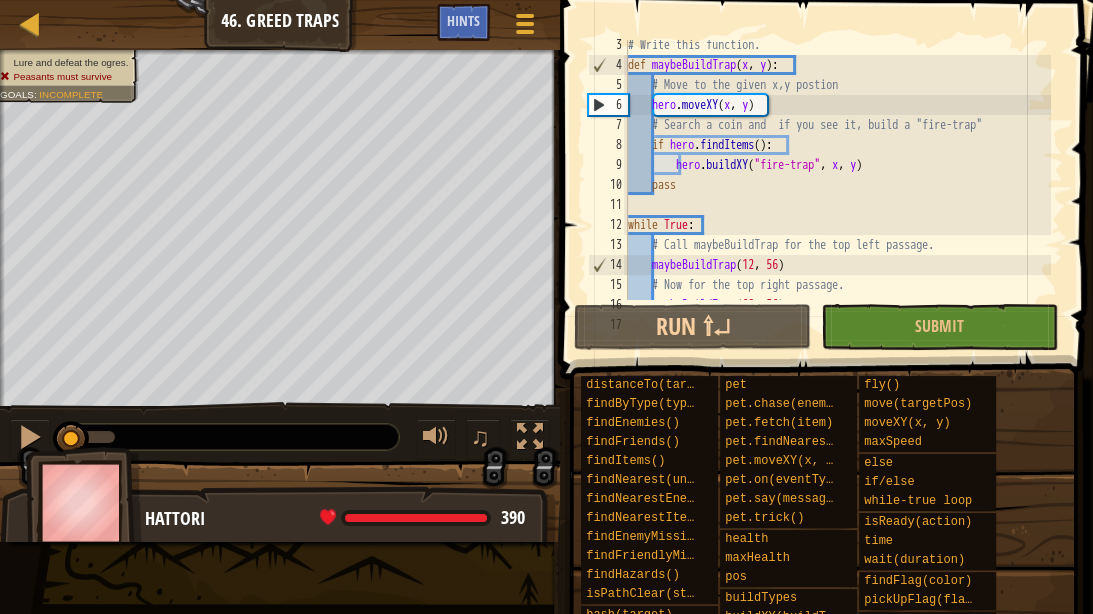 scroll, scrollTop: 49, scrollLeft: 0, axis: vertical 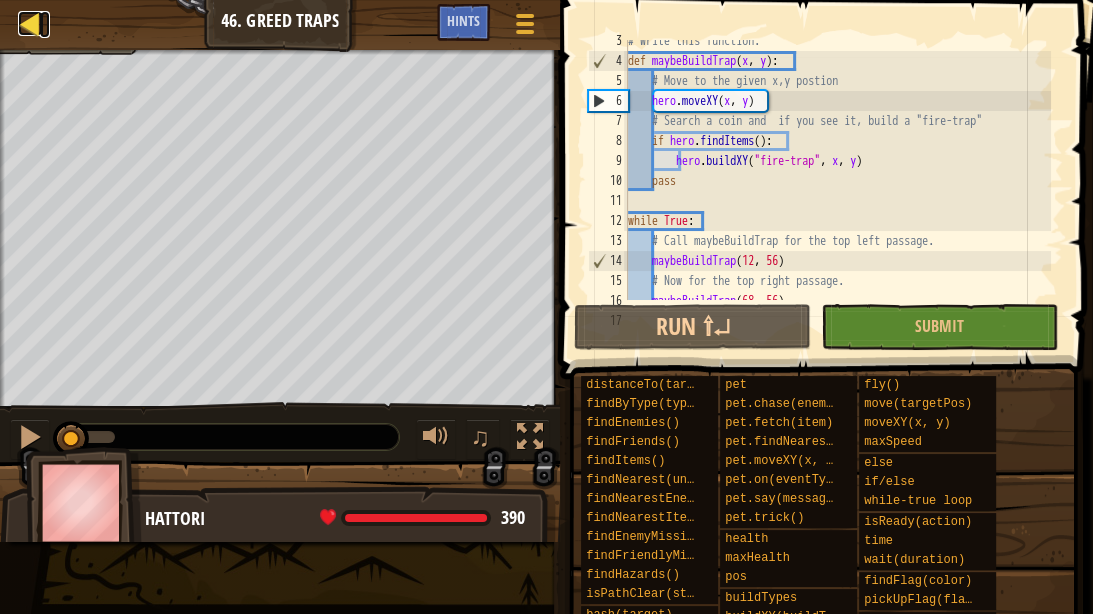 click at bounding box center [30, 23] 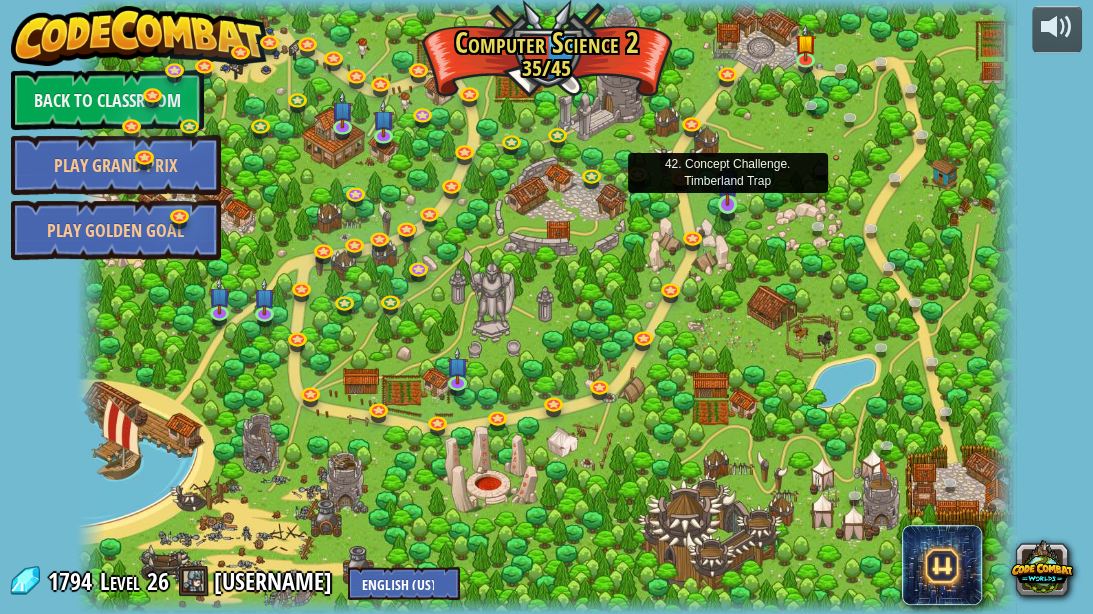 click at bounding box center (728, 182) 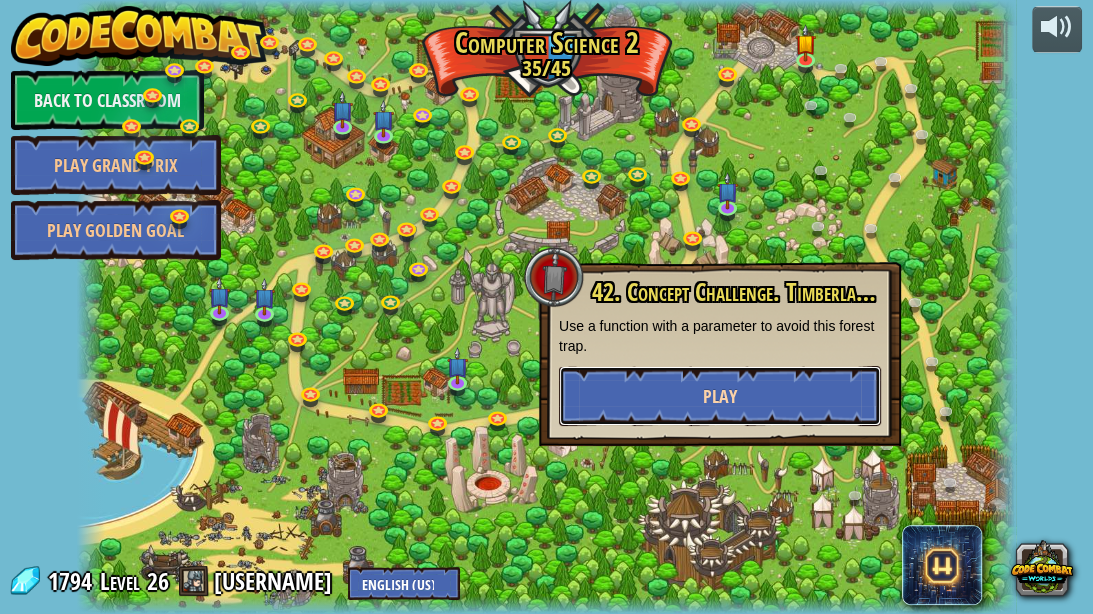 click on "Play" at bounding box center (720, 396) 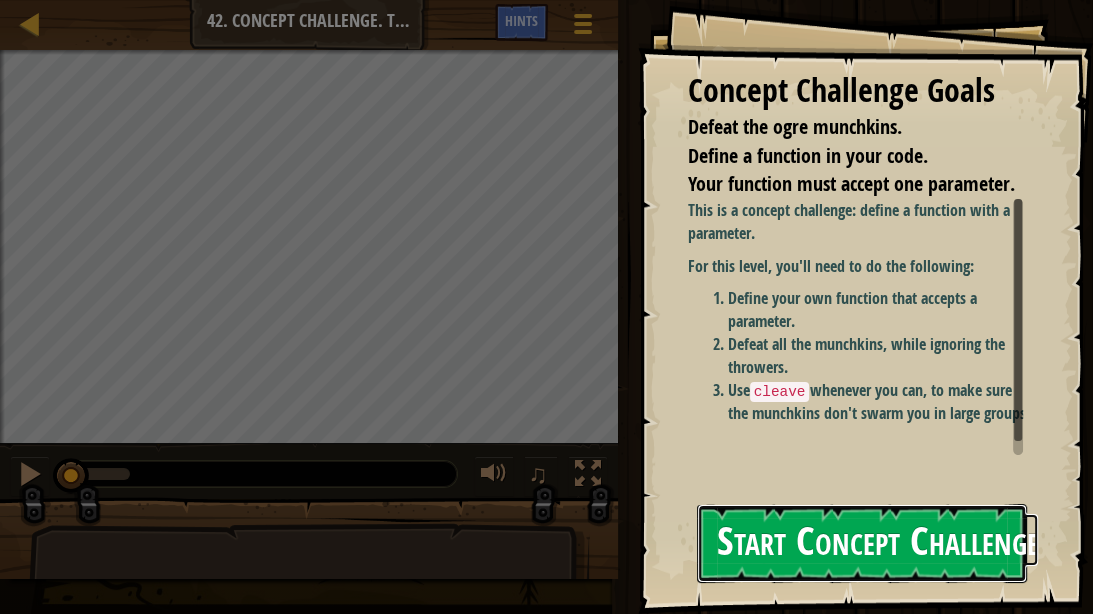 click on "Start Concept Challenge" at bounding box center [862, 543] 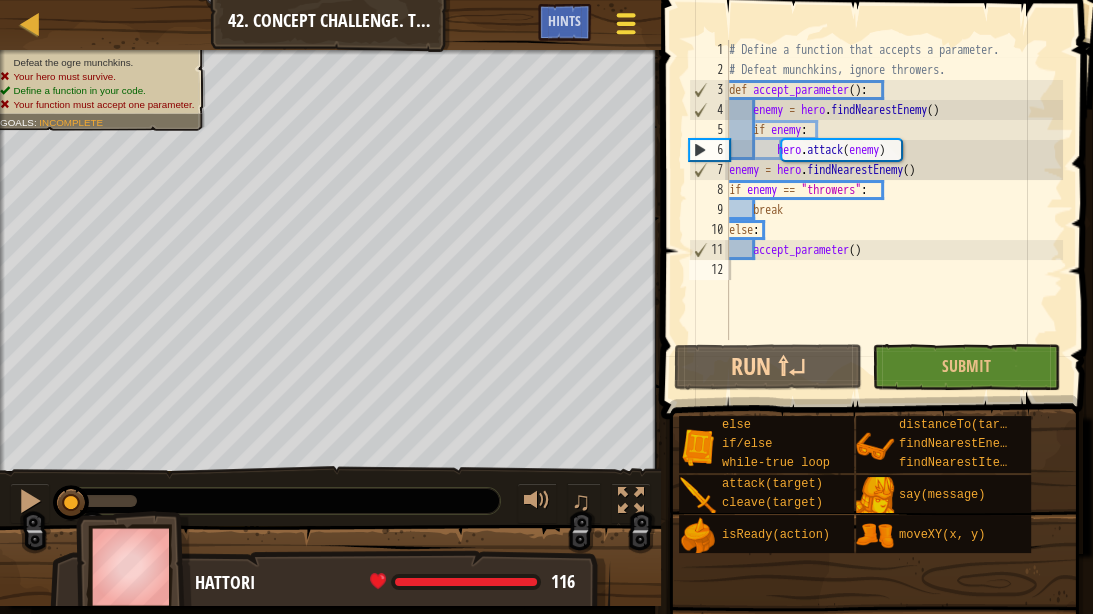 click at bounding box center (625, 15) 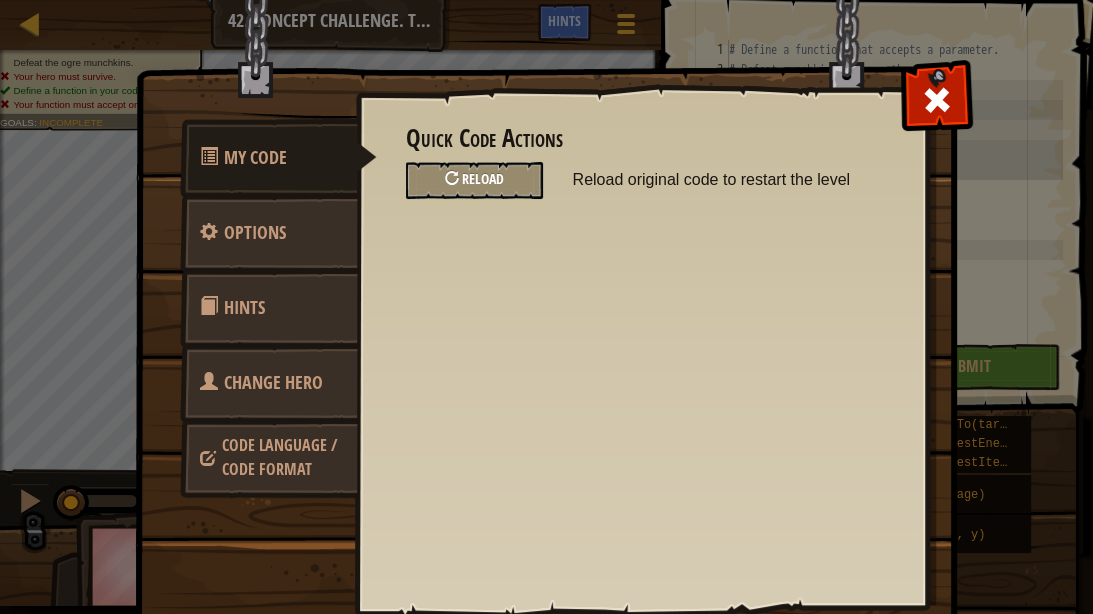 click on "Reload" at bounding box center (474, 180) 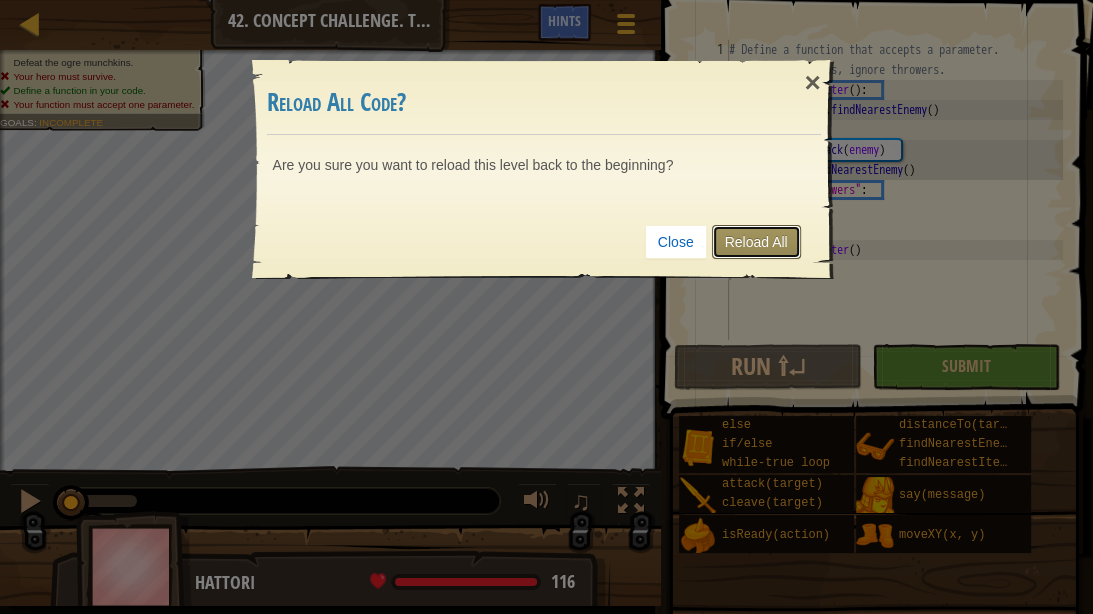 click on "Reload All" at bounding box center (756, 242) 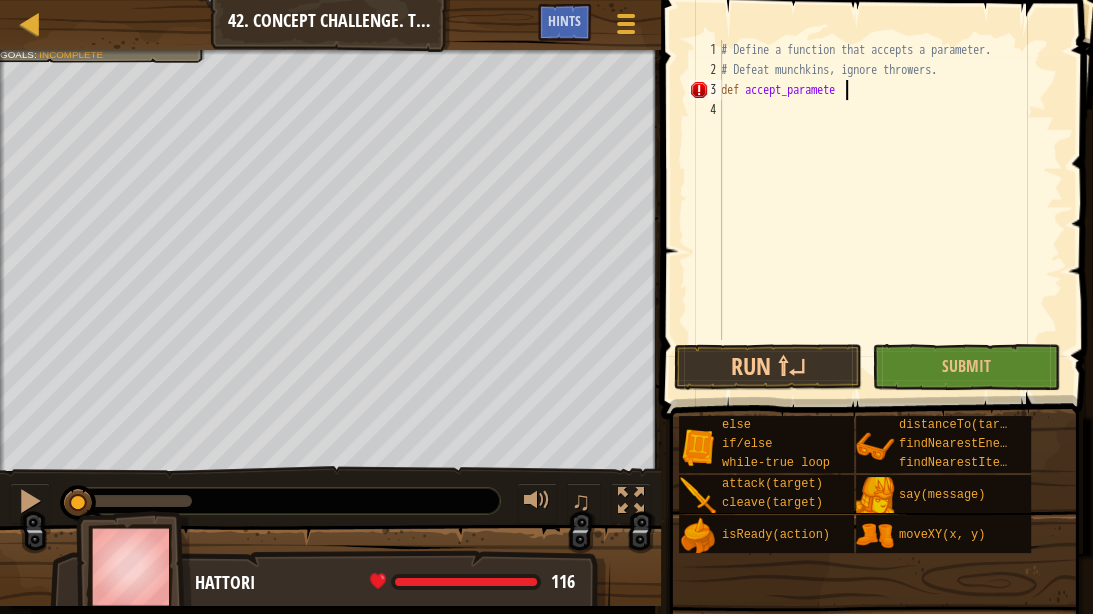scroll, scrollTop: 9, scrollLeft: 9, axis: both 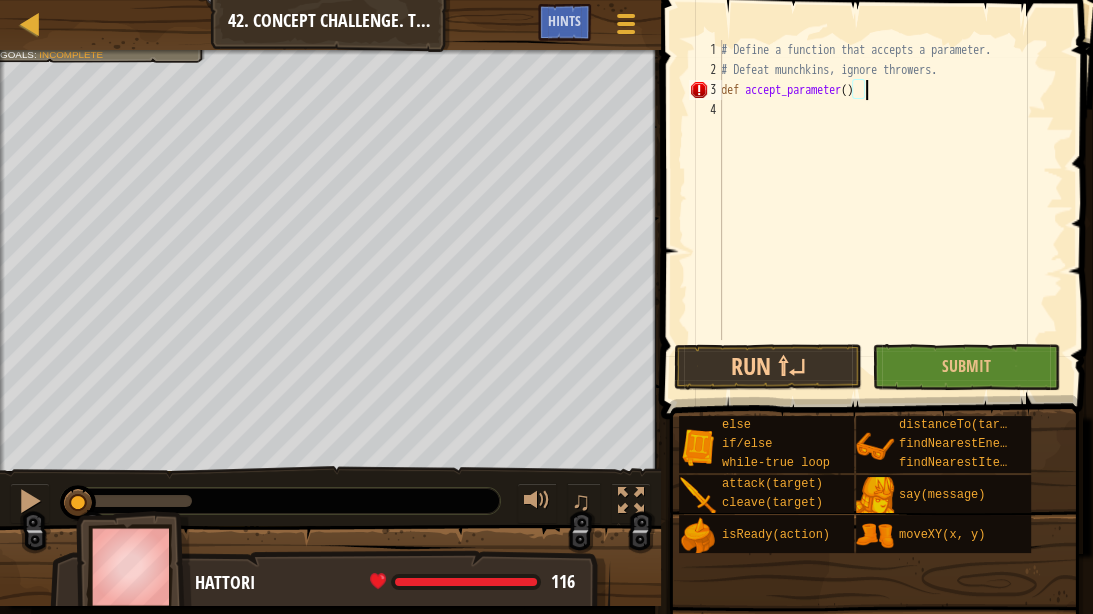 type on "def accept_parameter():" 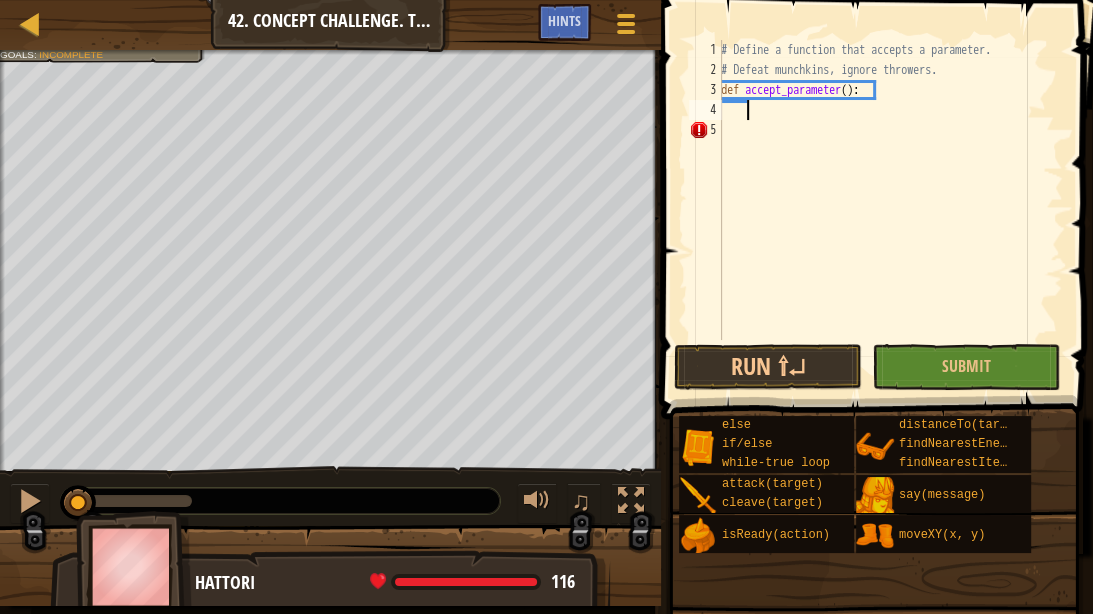 scroll, scrollTop: 9, scrollLeft: 0, axis: vertical 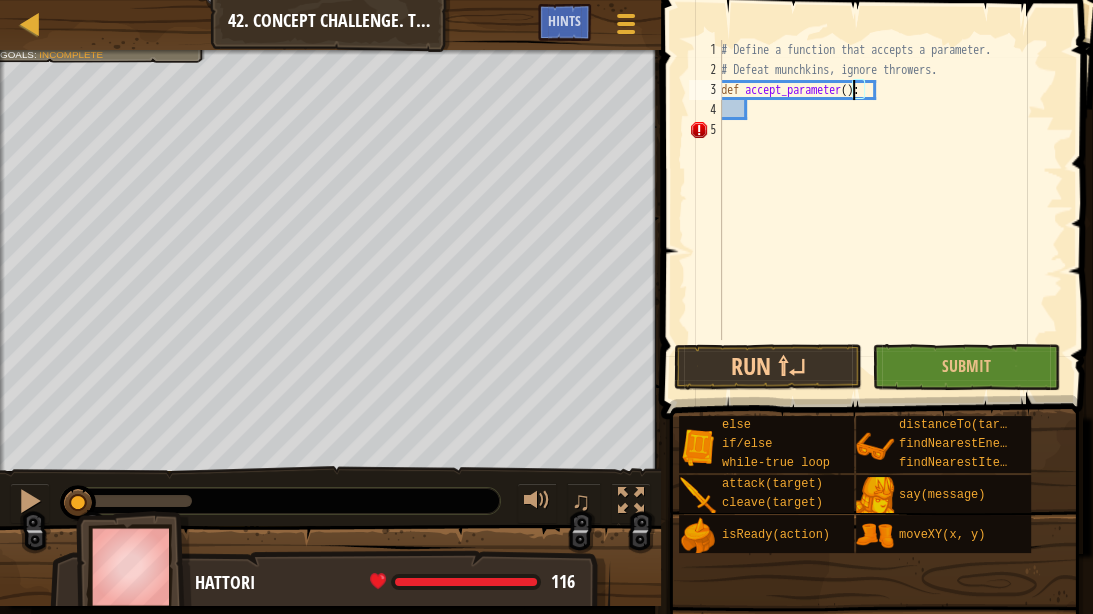 click on "# Define a function that accepts a parameter. # Defeat munchkins, ignore throwers. def   accept_parameter ( ) :" at bounding box center (890, 210) 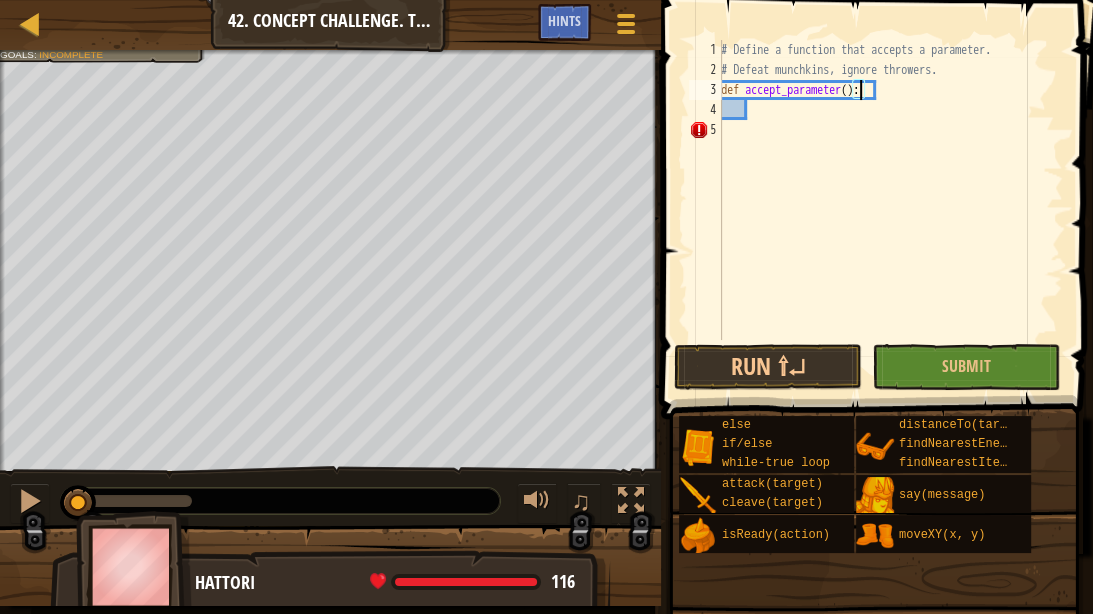 scroll, scrollTop: 9, scrollLeft: 12, axis: both 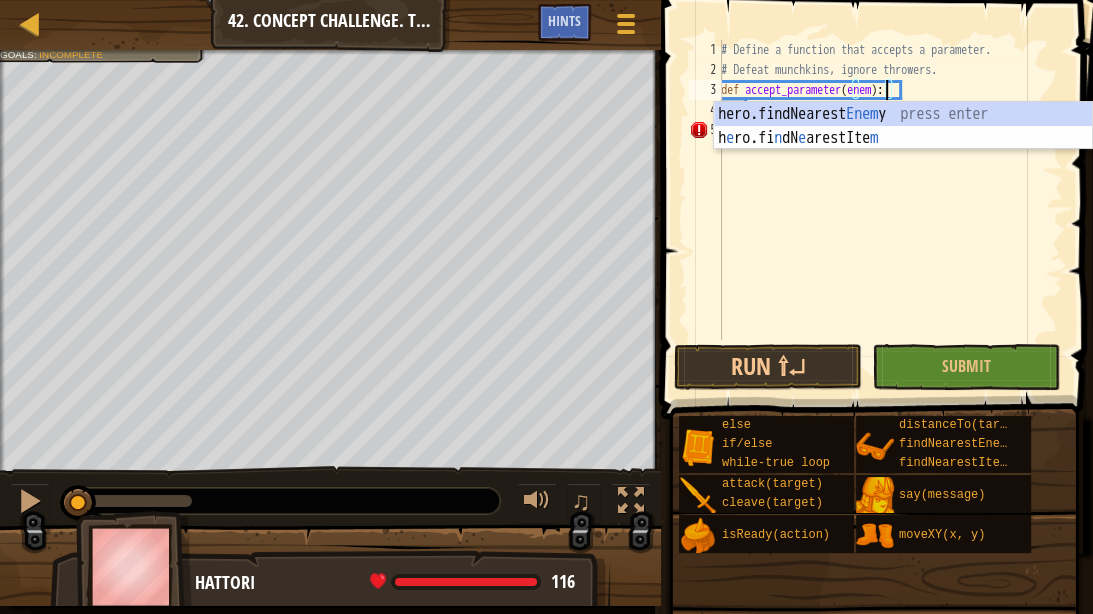 type on "def accept_parameter(enemy):" 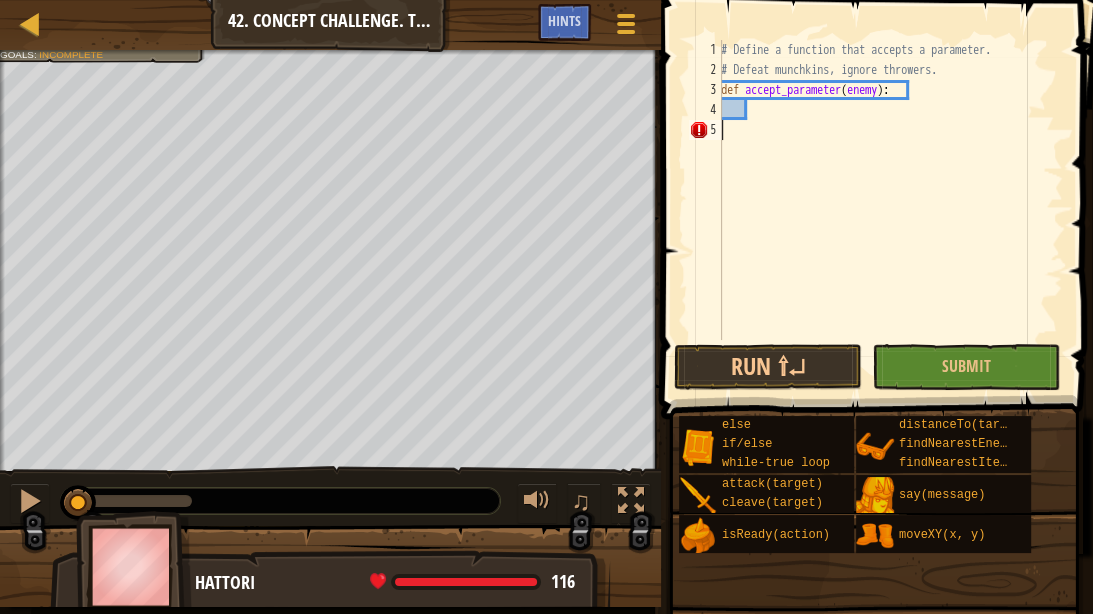 click on "# Define a function that accepts a parameter. # Defeat munchkins, ignore throwers. def   accept_parameter ( enemy ) :" at bounding box center [890, 210] 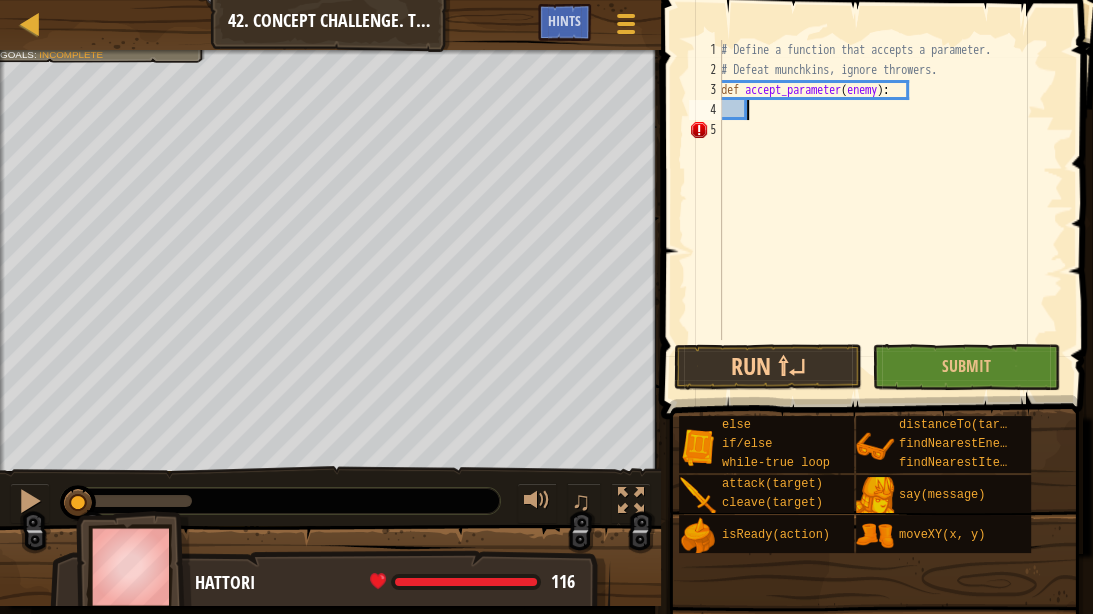 click on "# Define a function that accepts a parameter. # Defeat munchkins, ignore throwers. def   accept_parameter ( enemy ) :" at bounding box center [890, 210] 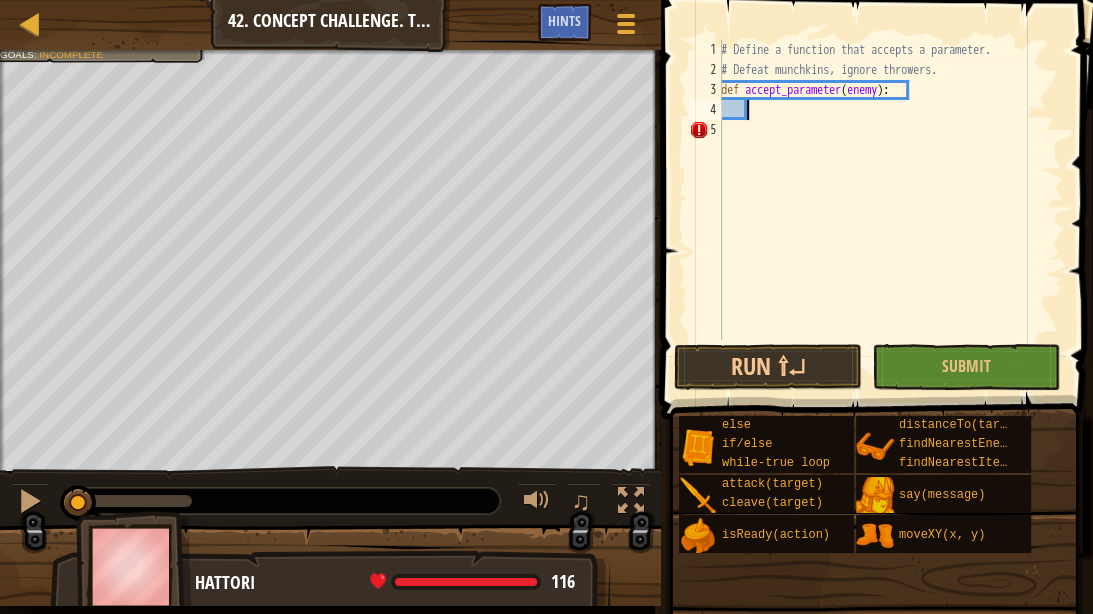 drag, startPoint x: 803, startPoint y: 123, endPoint x: 751, endPoint y: 113, distance: 52.95281 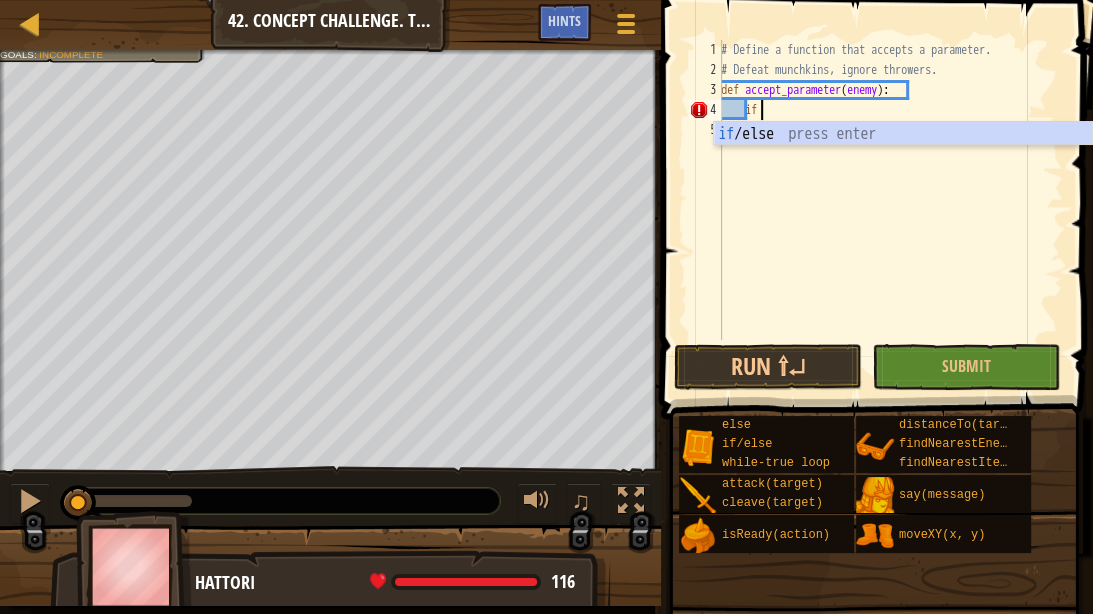scroll, scrollTop: 9, scrollLeft: 1, axis: both 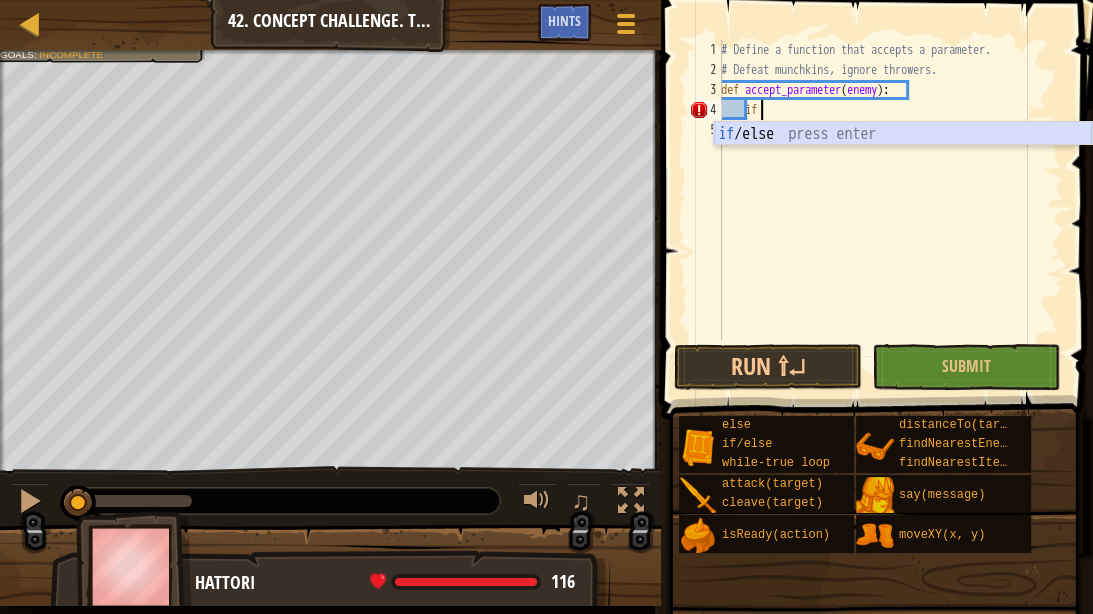 click on "if /else press enter" at bounding box center [903, 158] 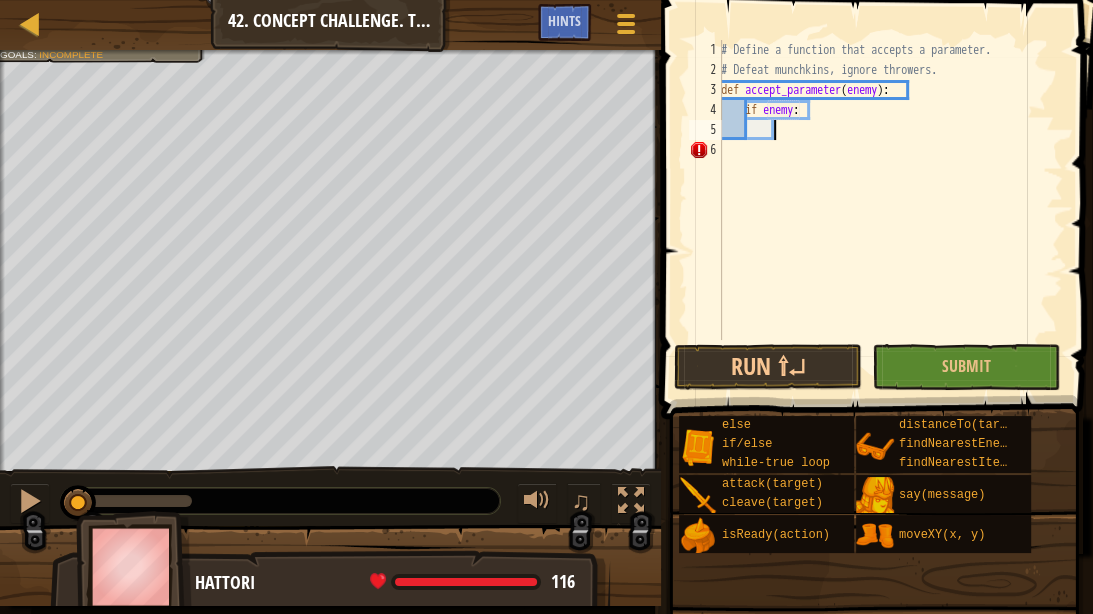 click on "# Define a function that accepts a parameter. # Defeat munchkins, ignore throwers. def   accept_parameter ( enemy ) :      if   enemy :" at bounding box center [890, 210] 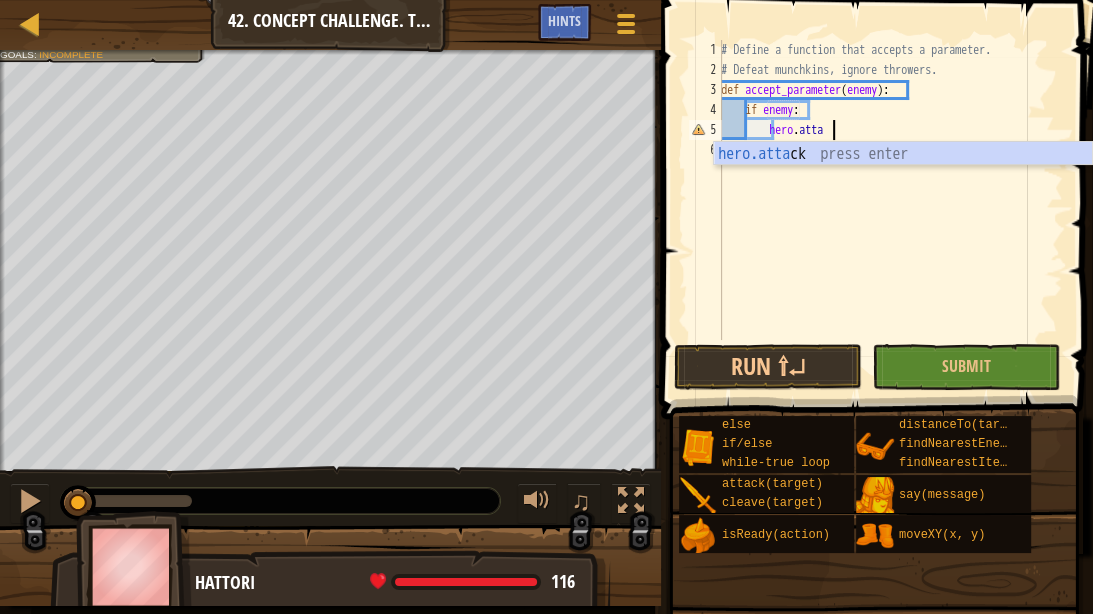 scroll, scrollTop: 9, scrollLeft: 8, axis: both 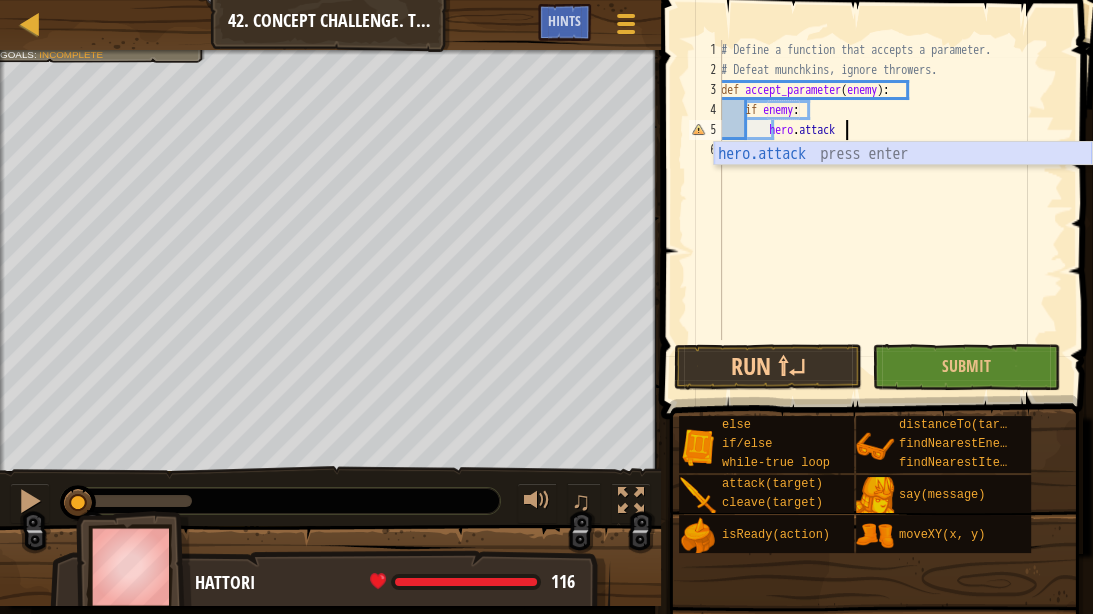 click on "hero.attack press enter" at bounding box center (903, 178) 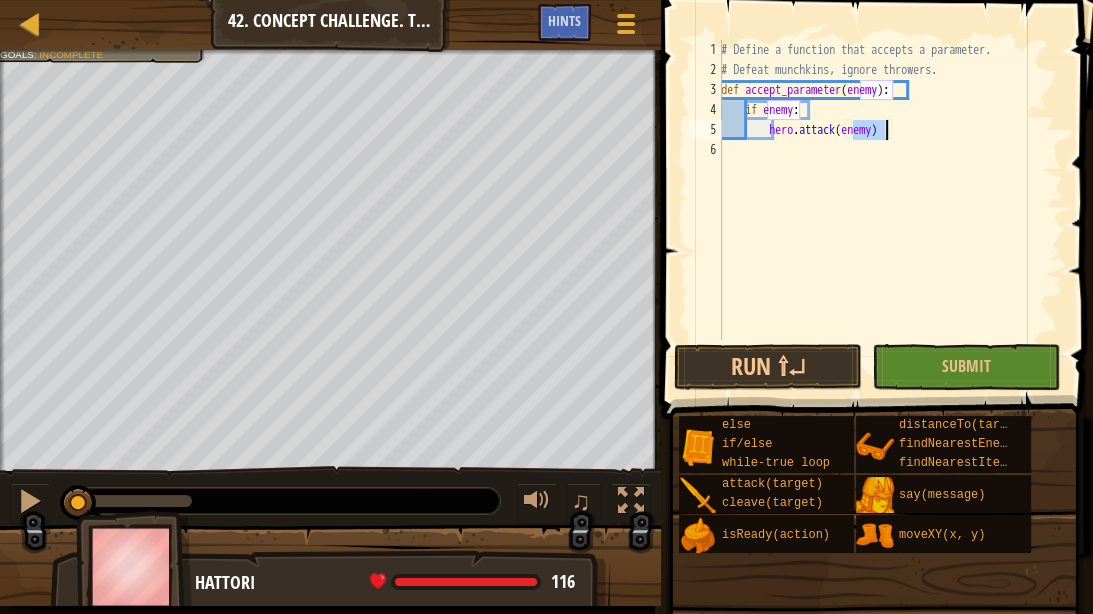 click on "# Define a function that accepts a parameter. # Defeat munchkins, ignore throwers. def   accept_parameter ( enemy ) :      if   enemy :          hero . attack ( enemy )" at bounding box center (890, 210) 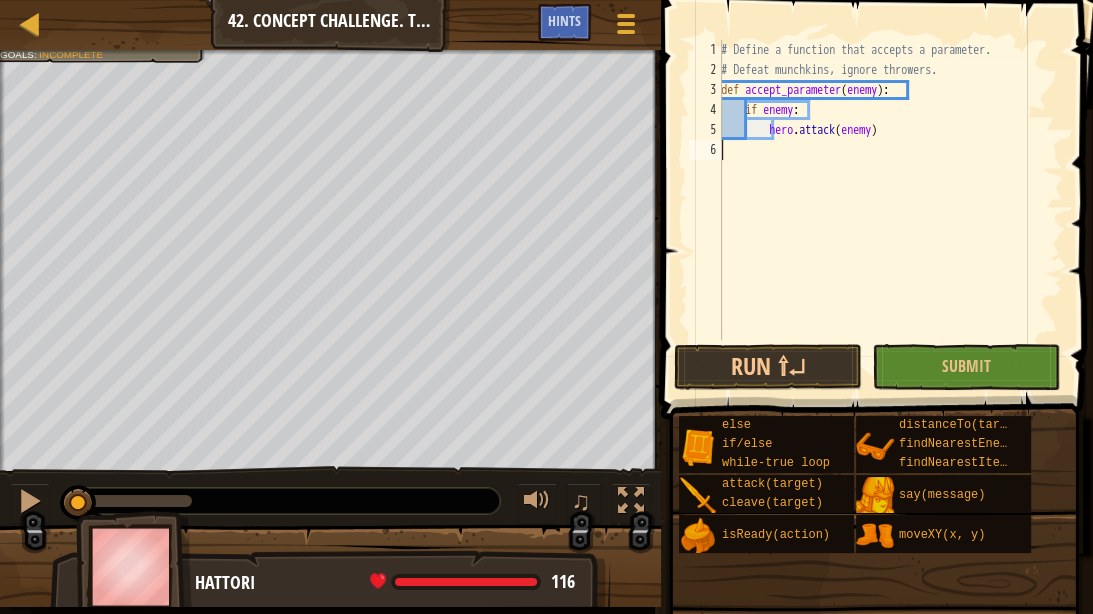 scroll, scrollTop: 9, scrollLeft: 0, axis: vertical 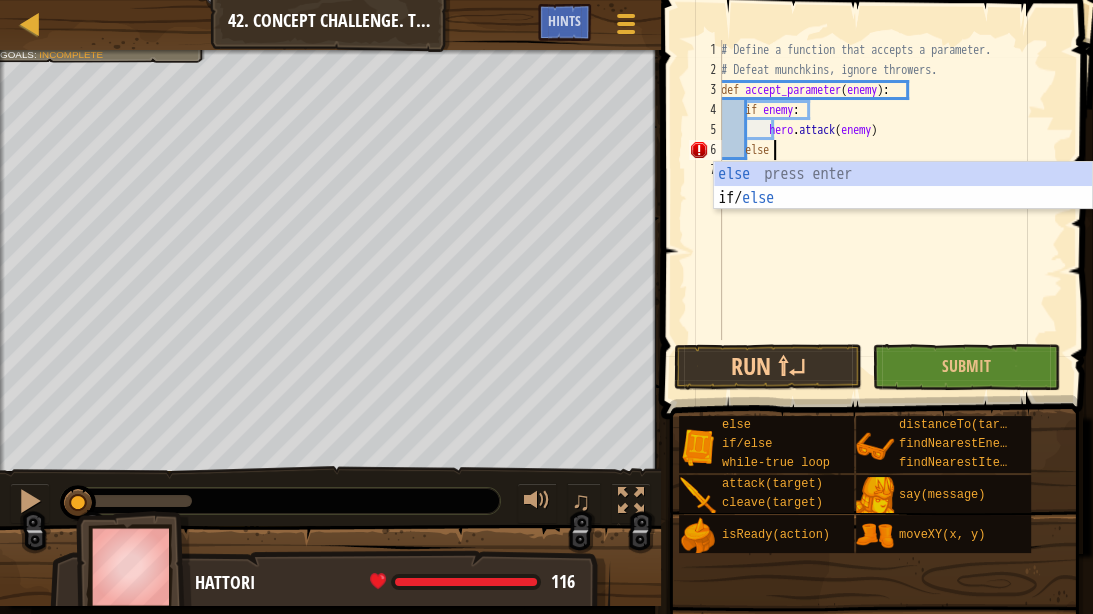 type on "else:" 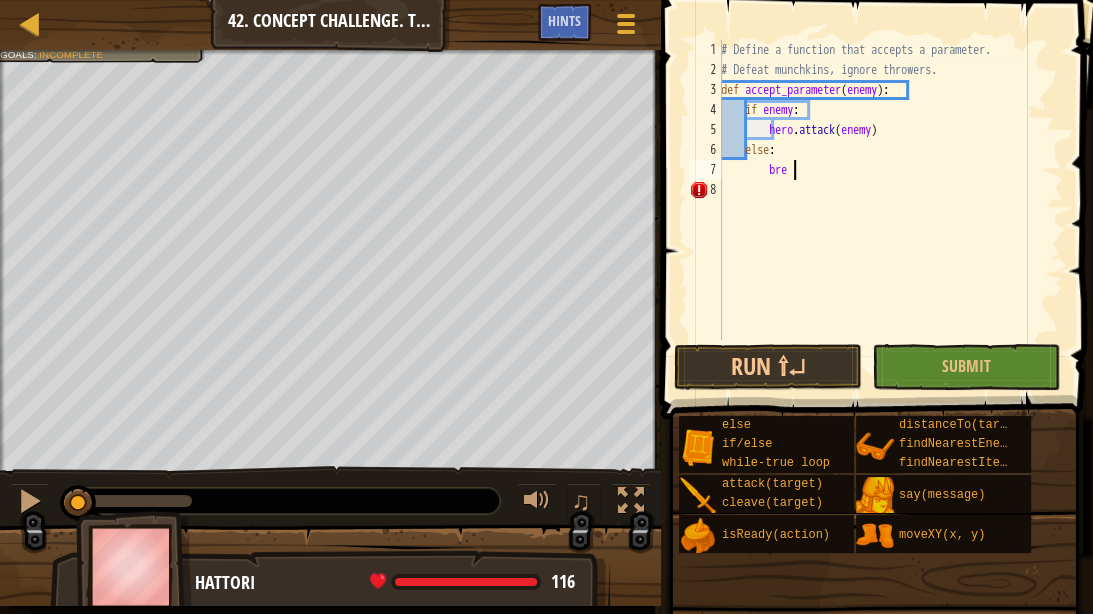 scroll, scrollTop: 9, scrollLeft: 5, axis: both 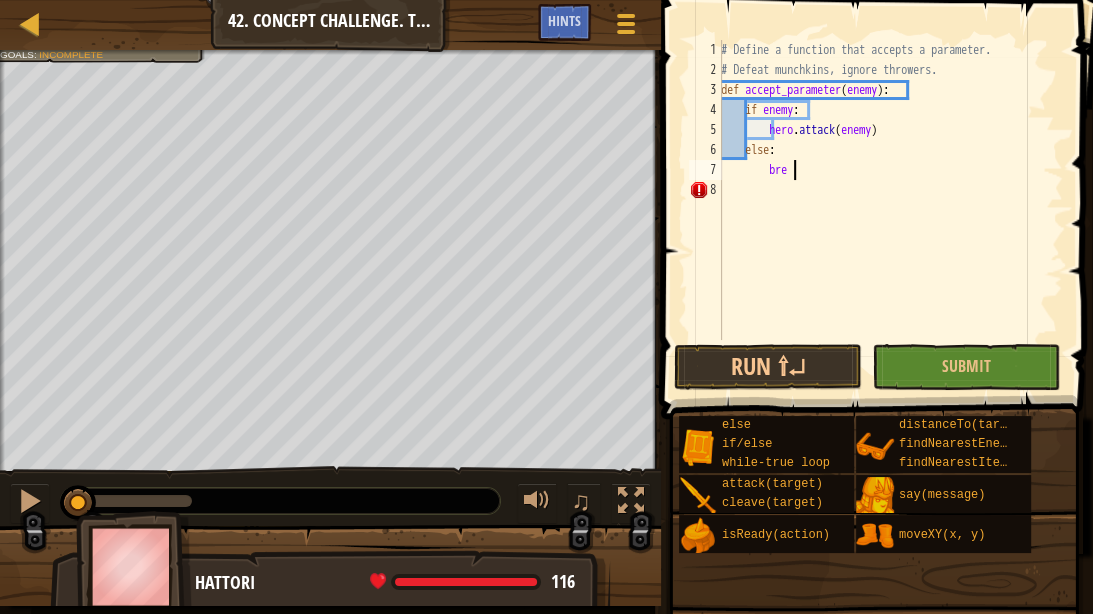 type on "break" 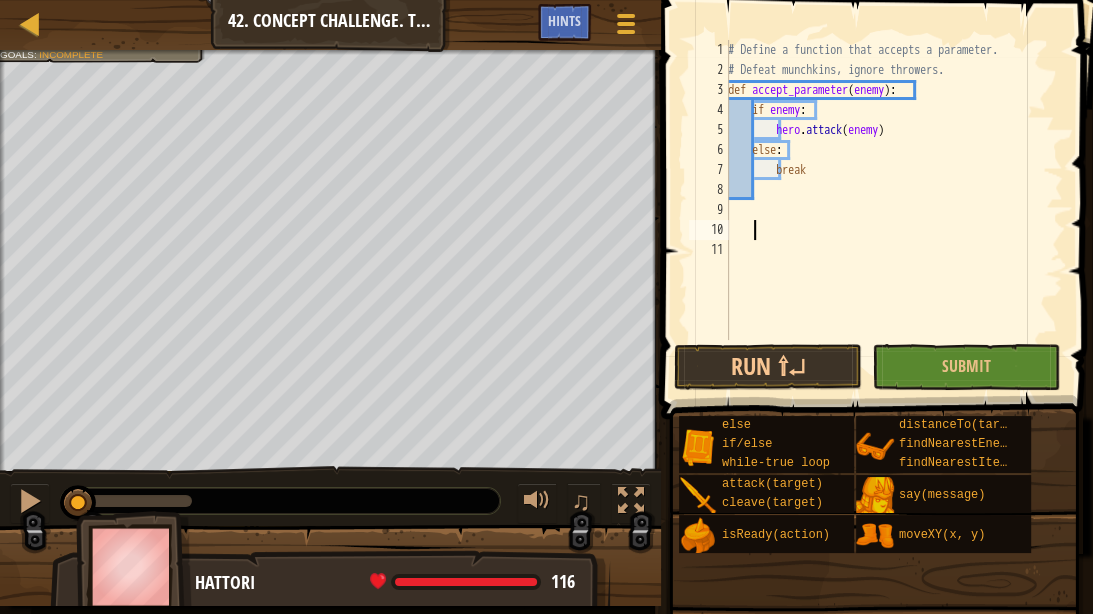 scroll, scrollTop: 9, scrollLeft: 0, axis: vertical 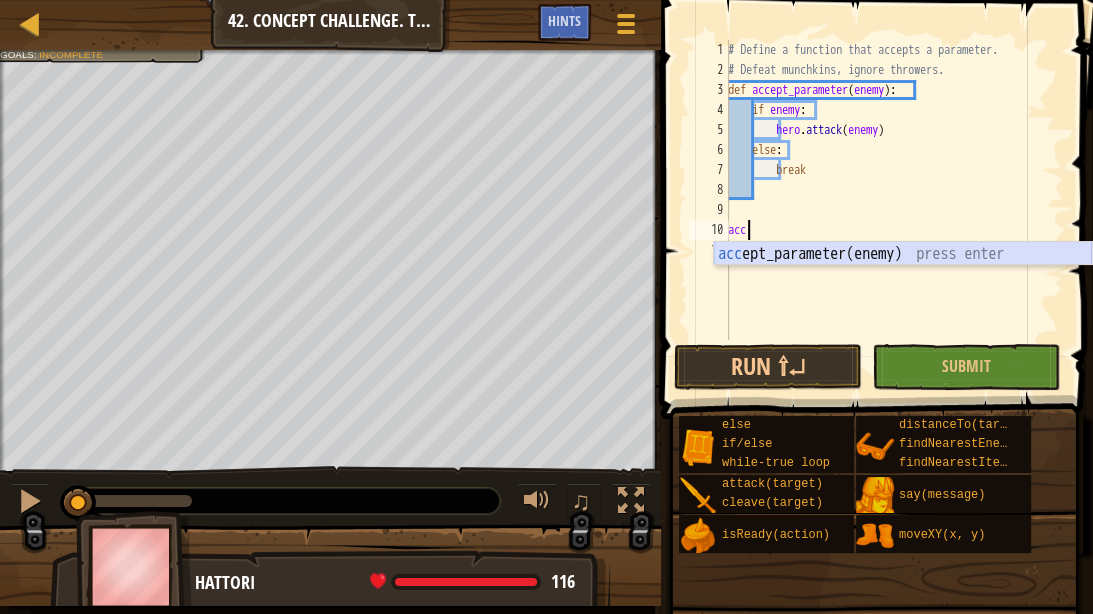 click on "acc ept_parameter([ENEMY]) press enter" at bounding box center [903, 278] 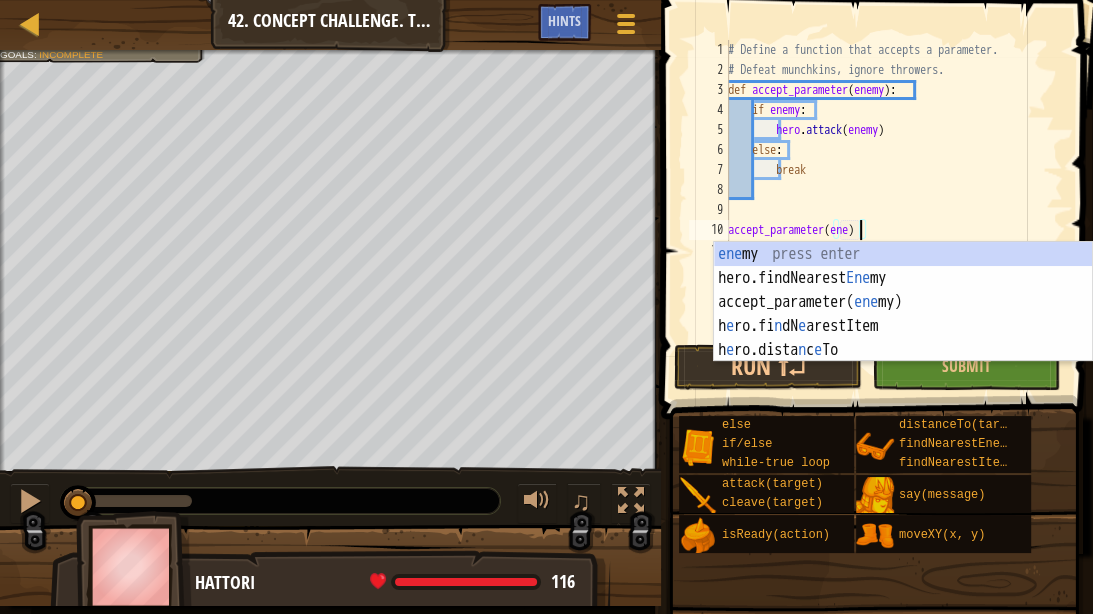 type on "accept_parameter([ENEMY])" 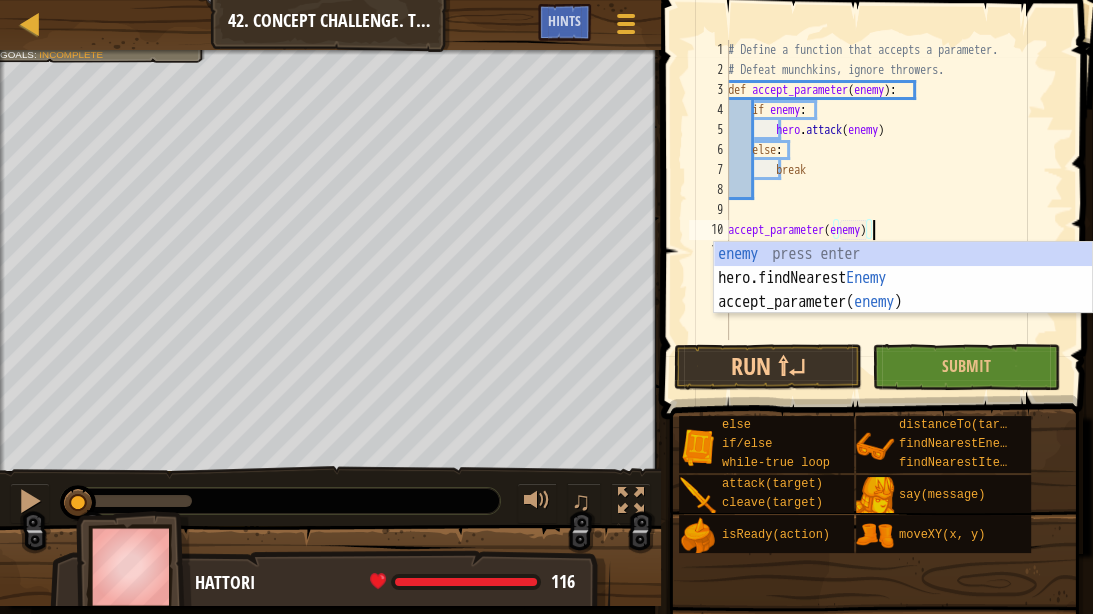 scroll, scrollTop: 9, scrollLeft: 11, axis: both 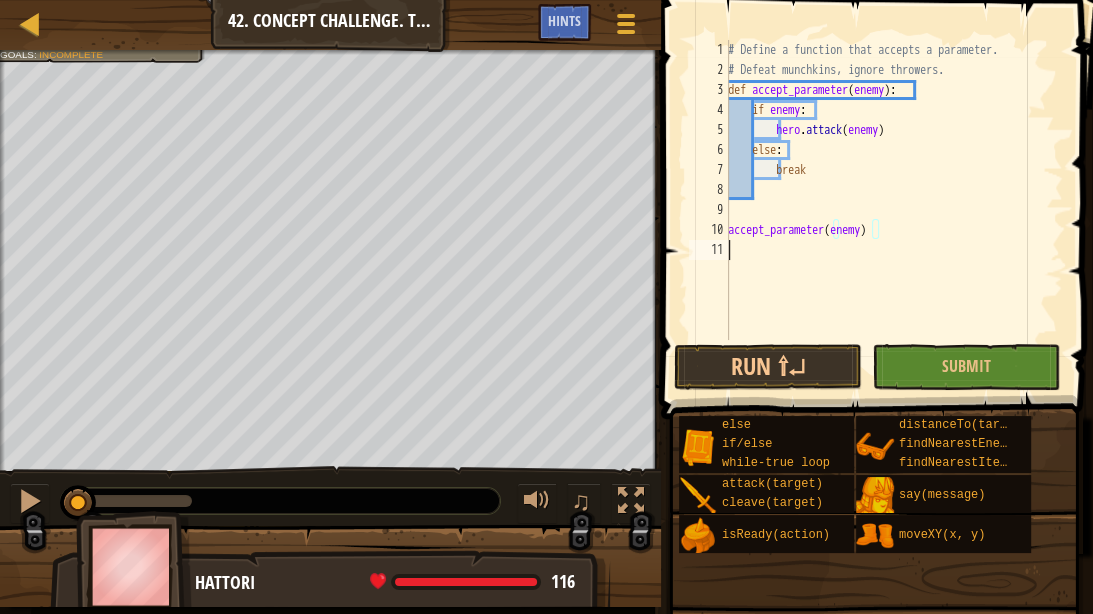 click on "# Define a function that accepts a parameter. # Defeat munchkins, ignore throwers. def   accept_parameter ( enemy ) :      if   enemy :          hero . attack ( enemy )      else :          break           accept_parameter ( enemy )" at bounding box center (893, 210) 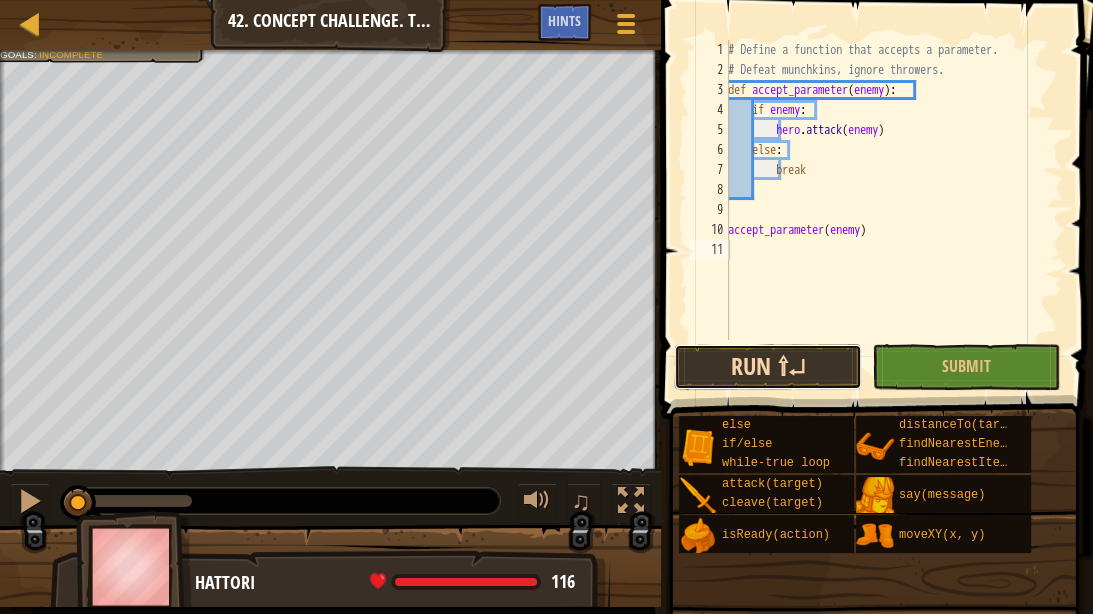 click on "Run ⇧↵" at bounding box center [768, 367] 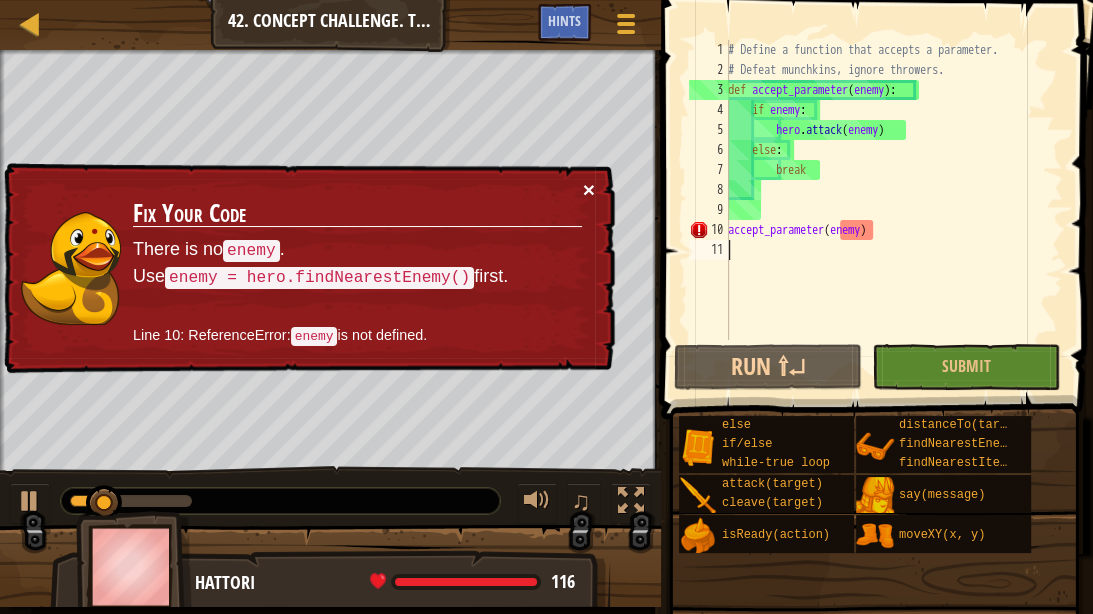 click on "×" at bounding box center (589, 189) 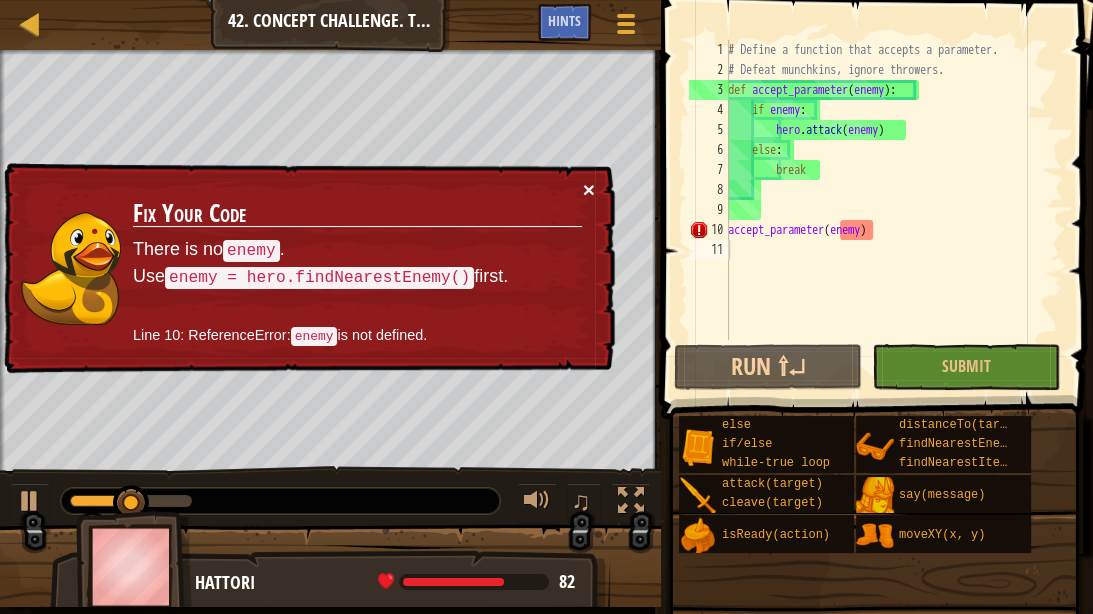 click on "×" at bounding box center [589, 189] 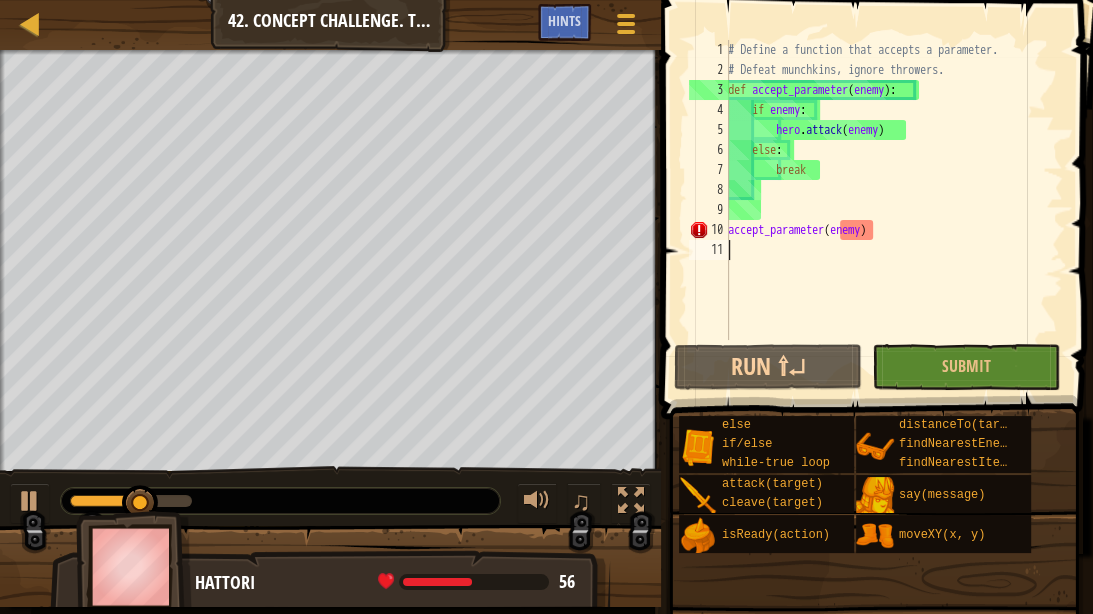 click on "# Define a function that accepts a parameter. # Defeat munchkins, ignore throwers. def   accept_parameter ( enemy ) :      if   enemy :          hero . attack ( enemy )      else :          break           accept_parameter ( enemy )" at bounding box center (893, 210) 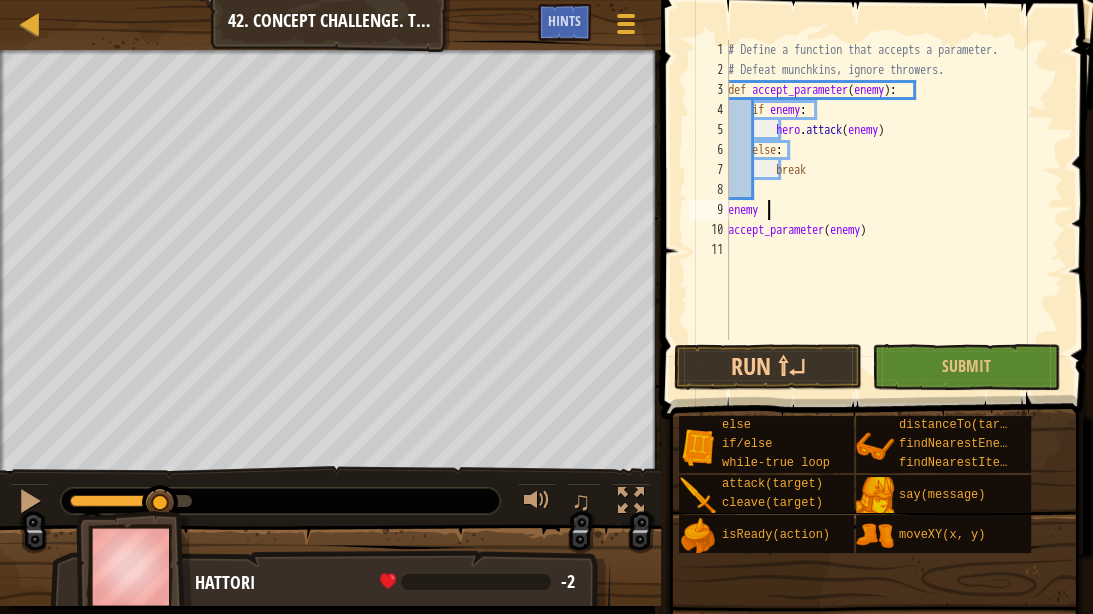 scroll, scrollTop: 9, scrollLeft: 2, axis: both 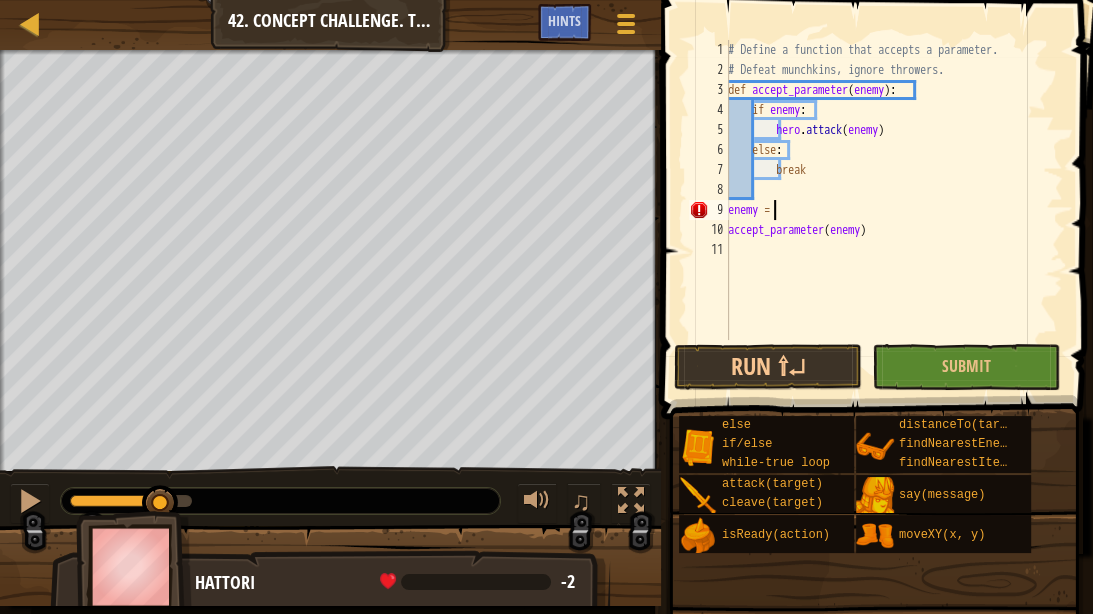 click on "# Define a function that accepts a parameter. # Defeat munchkins, ignore throwers. def   accept_parameter ( enemy ) :      if   enemy :          hero . attack ( enemy )      else :          break      enemy   =   accept_parameter ( enemy )" at bounding box center (893, 210) 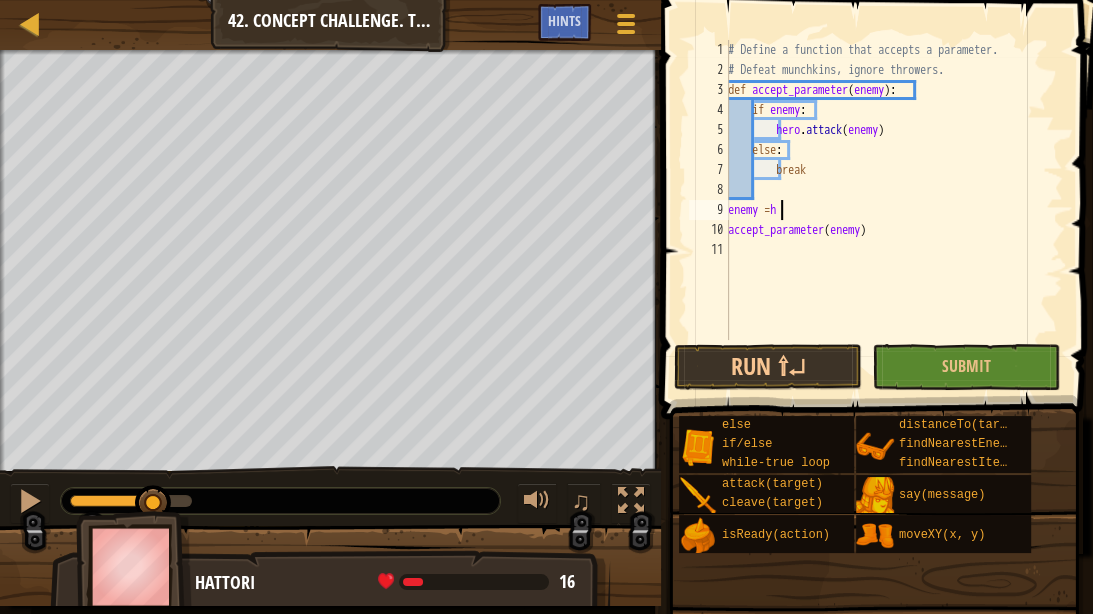 scroll, scrollTop: 9, scrollLeft: 3, axis: both 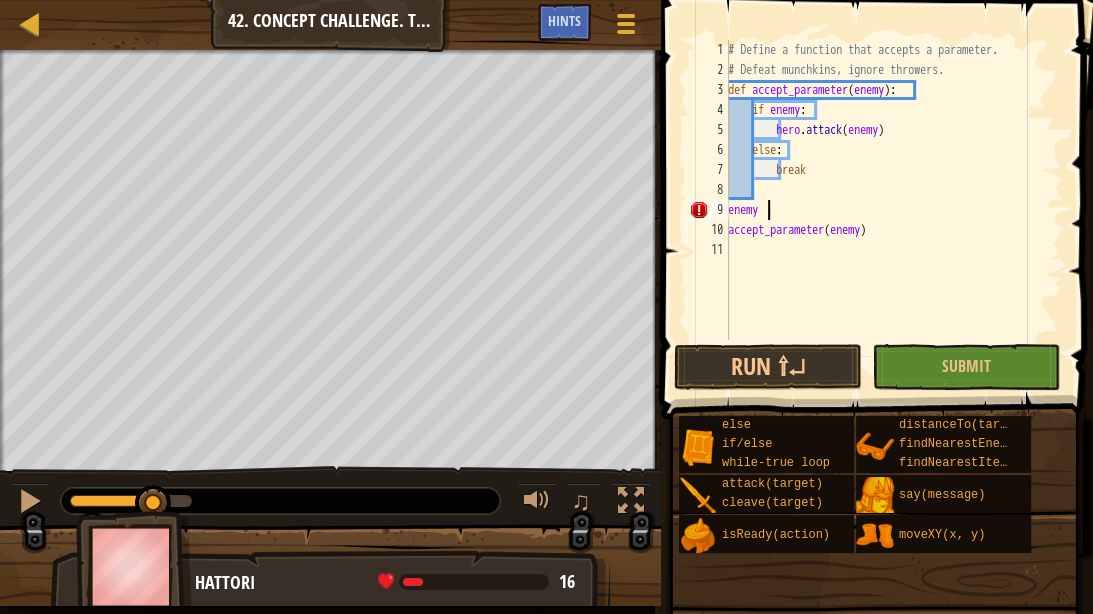 type on "enemy" 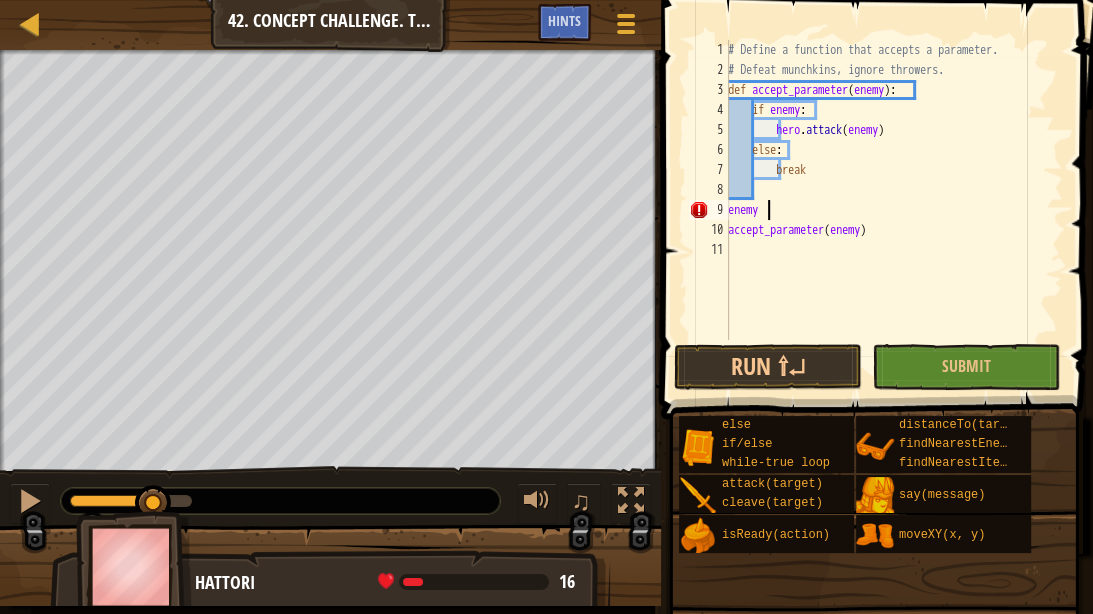 scroll, scrollTop: 9, scrollLeft: 1, axis: both 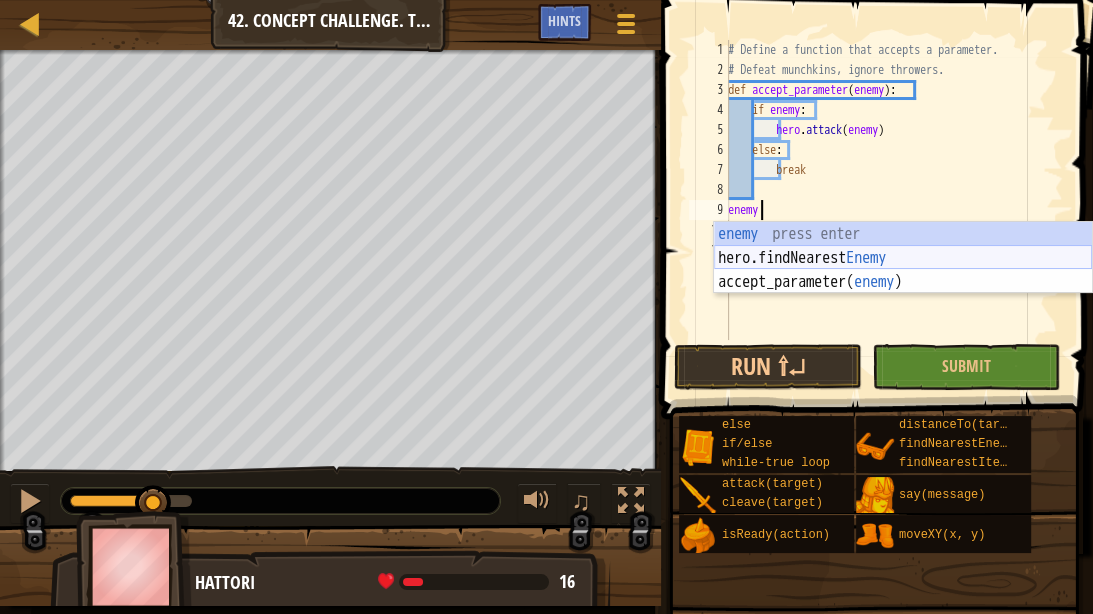 click on "enemy press enter hero.findNearest Enemy press enter accept_parameter( enemy ) press enter" at bounding box center [903, 282] 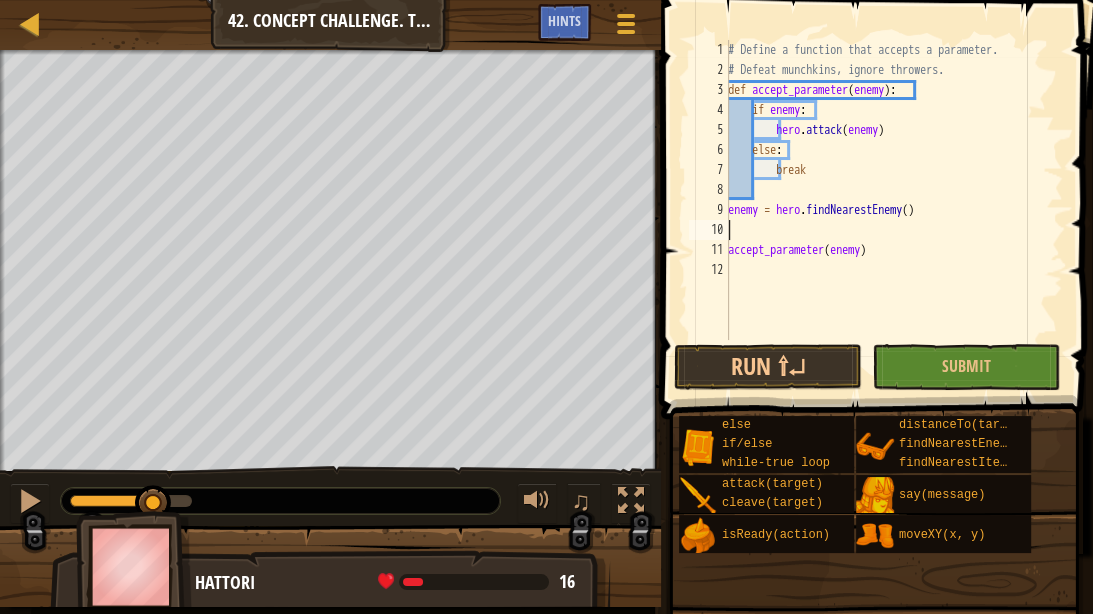 scroll, scrollTop: 9, scrollLeft: 0, axis: vertical 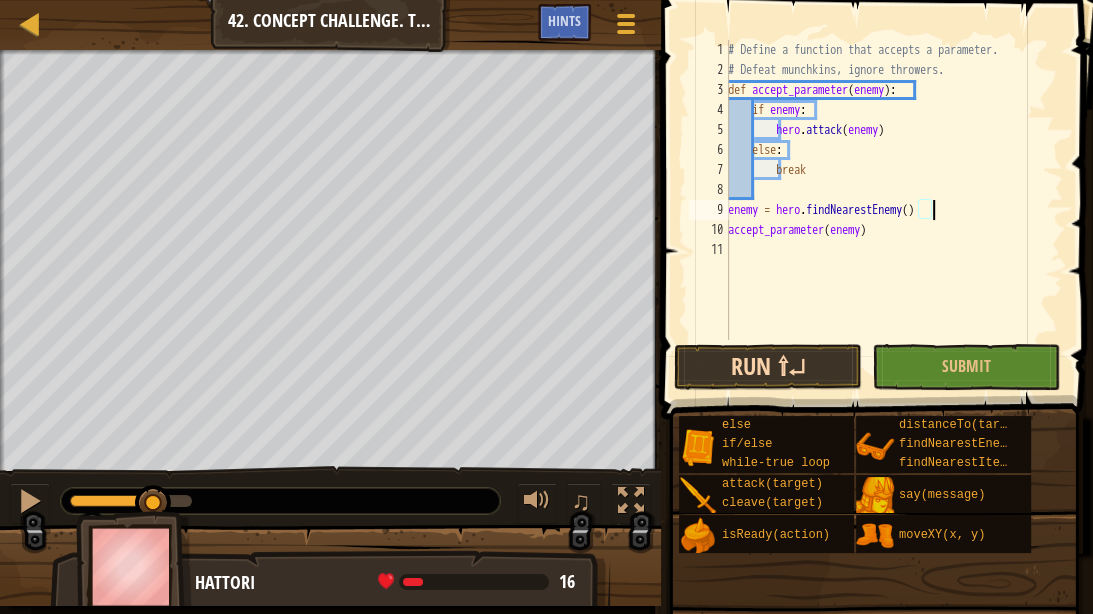 type on "enemy = hero.findNearestEnemy()" 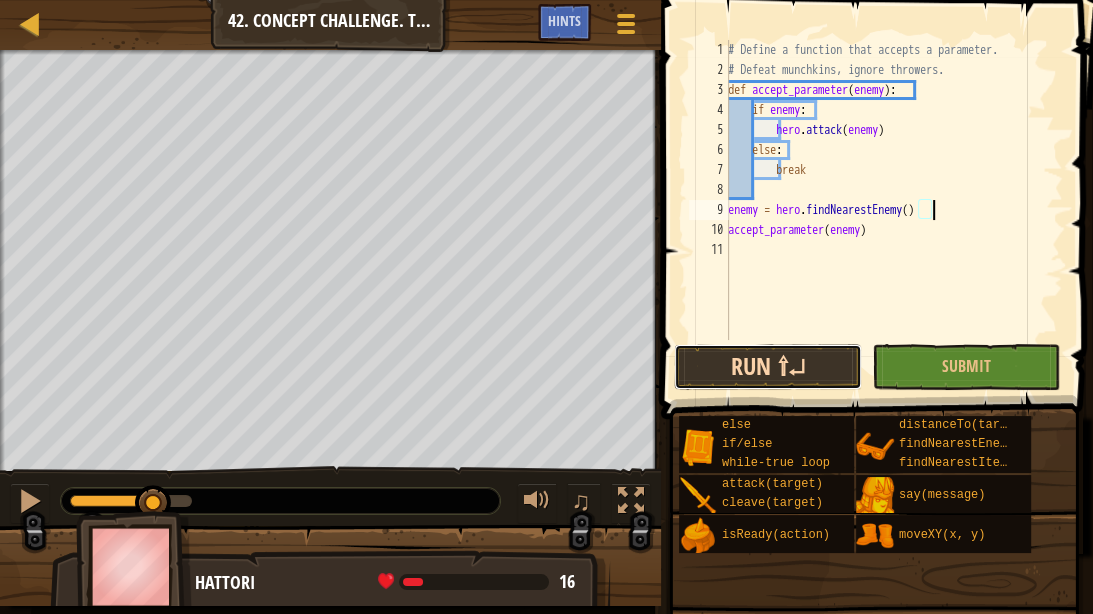 click on "Run ⇧↵" at bounding box center (768, 367) 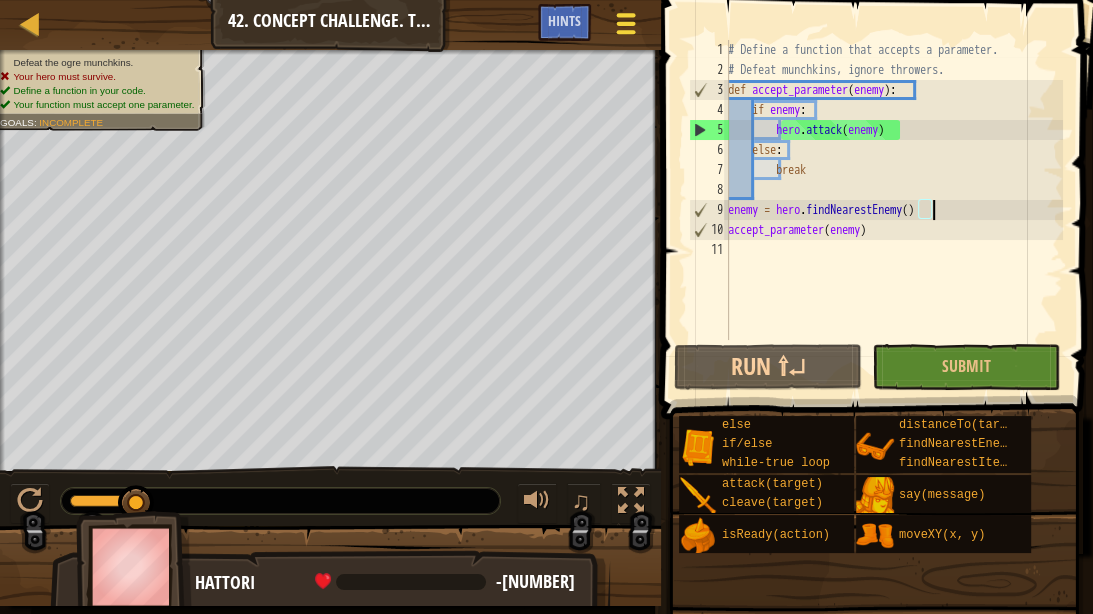 click at bounding box center [625, 15] 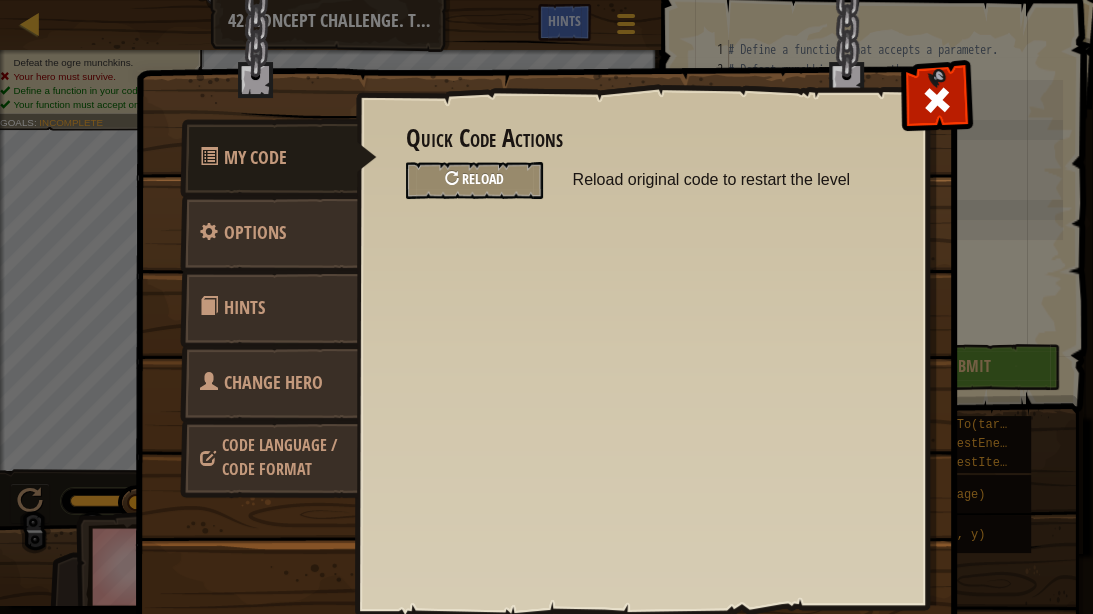 click on "Reload" at bounding box center [483, 178] 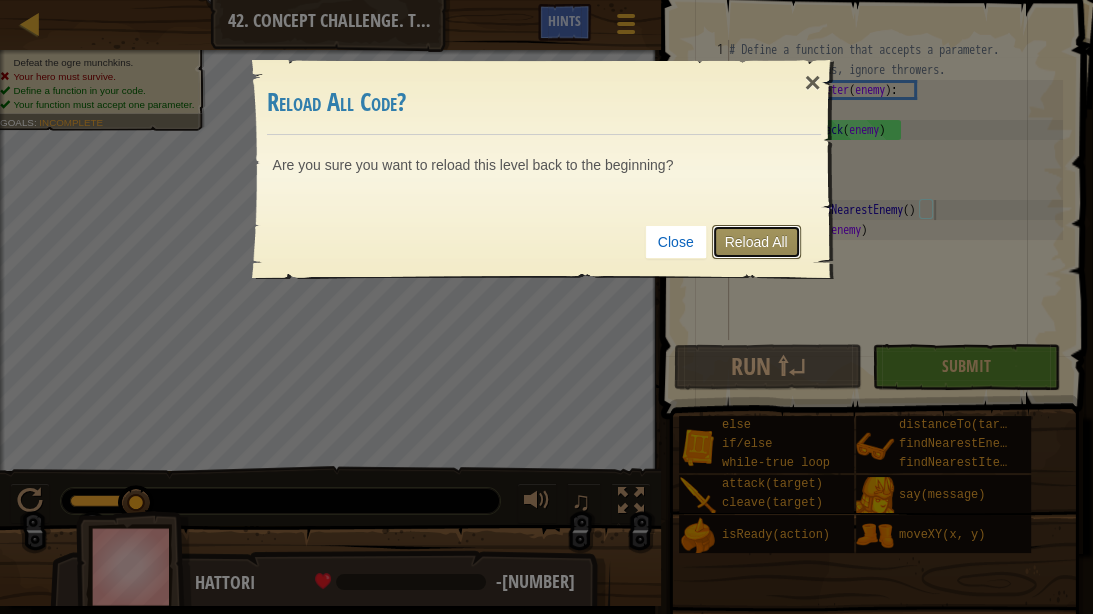 click on "Reload All" at bounding box center [756, 242] 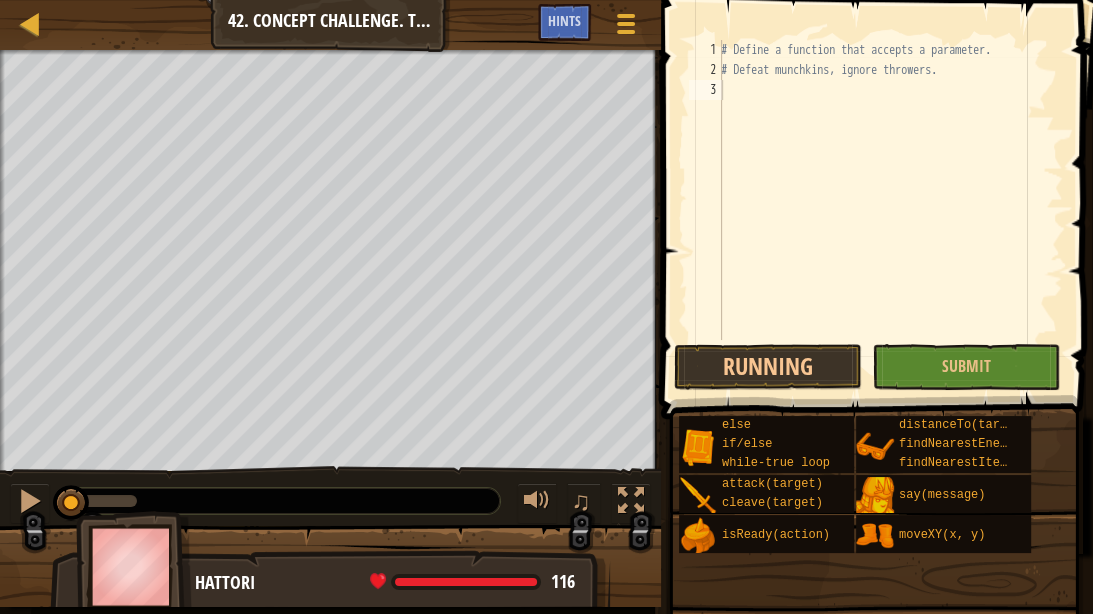 type 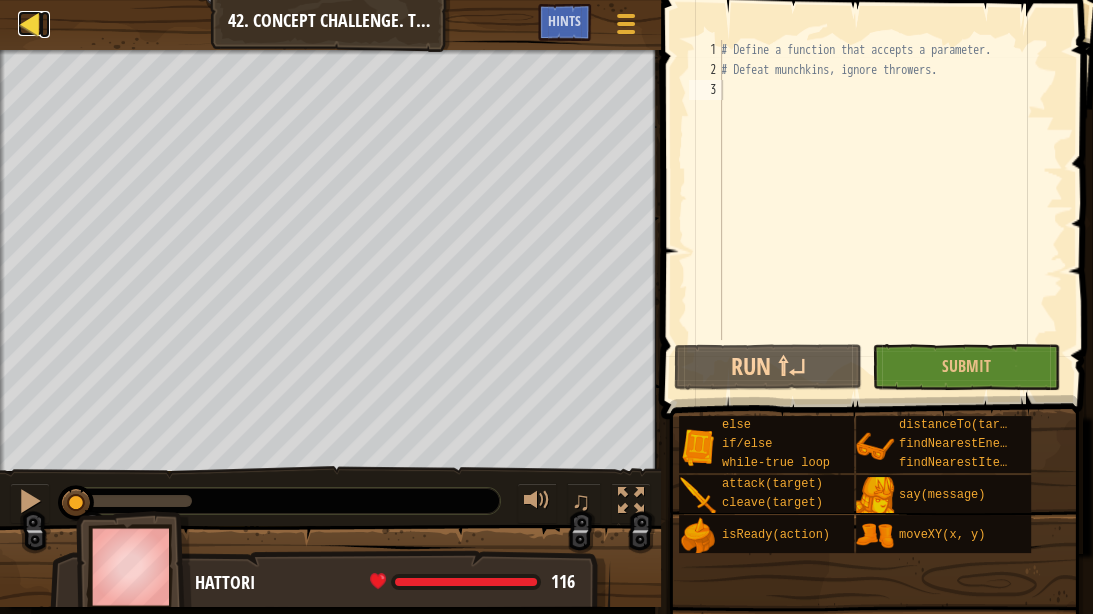 click at bounding box center (30, 23) 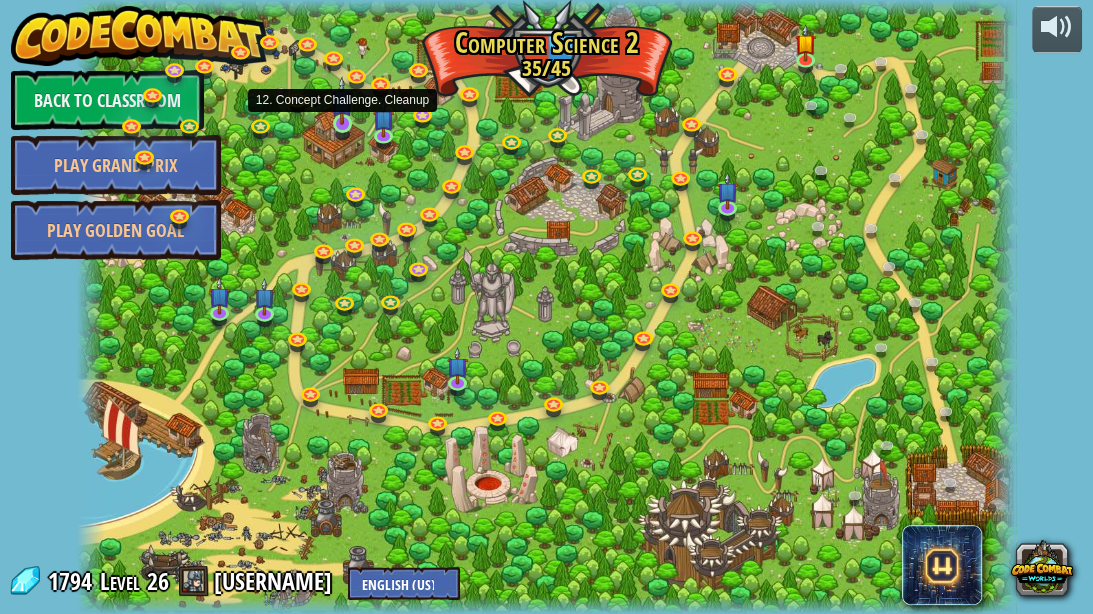 click at bounding box center [342, 101] 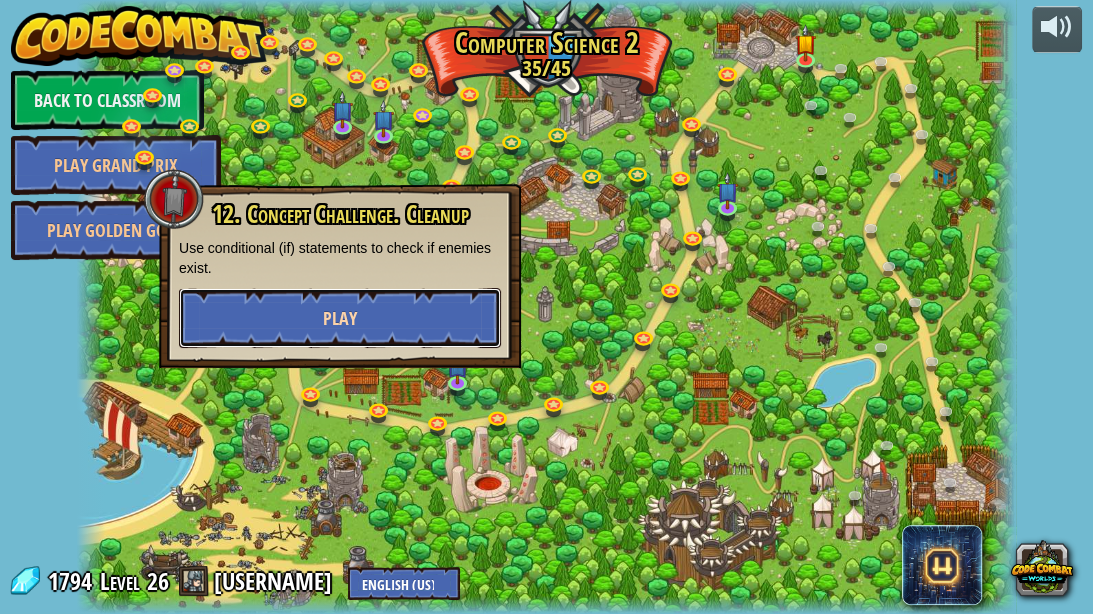 click on "Play" at bounding box center (340, 318) 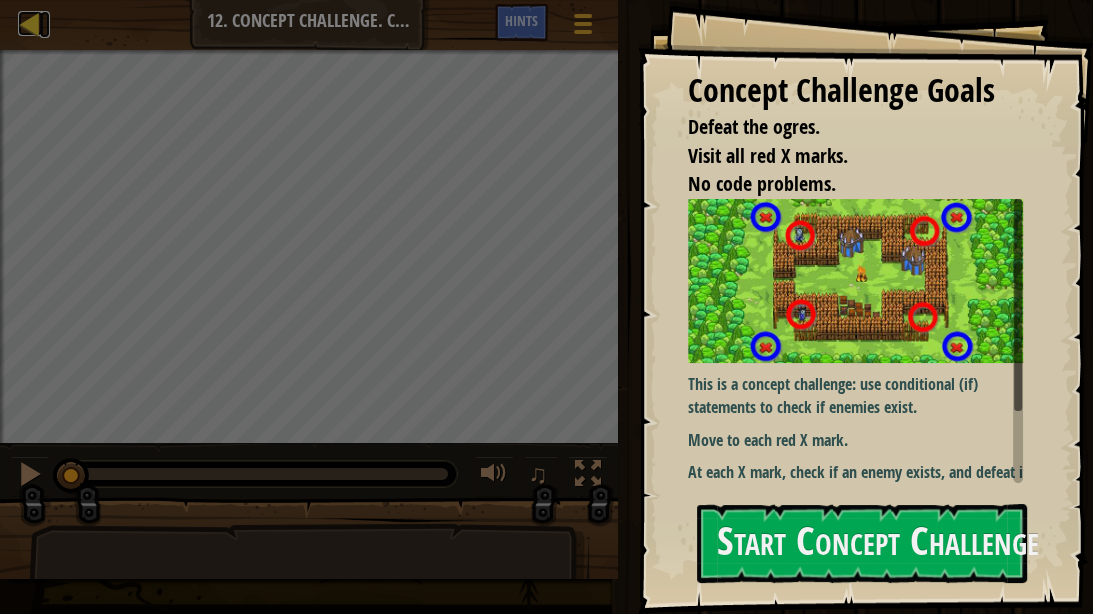 click at bounding box center [30, 23] 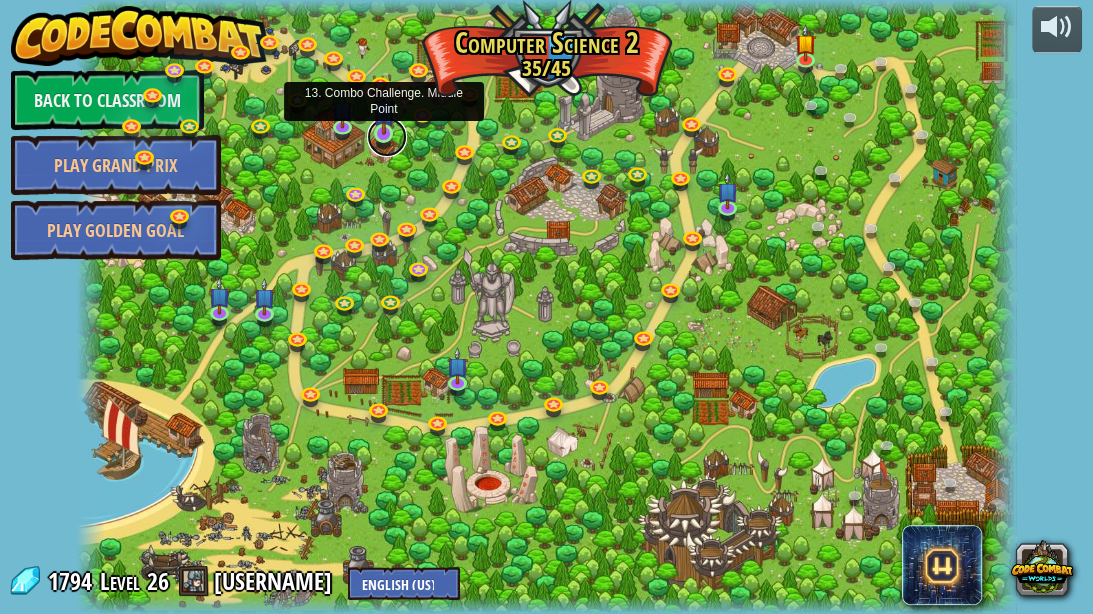 click at bounding box center [387, 137] 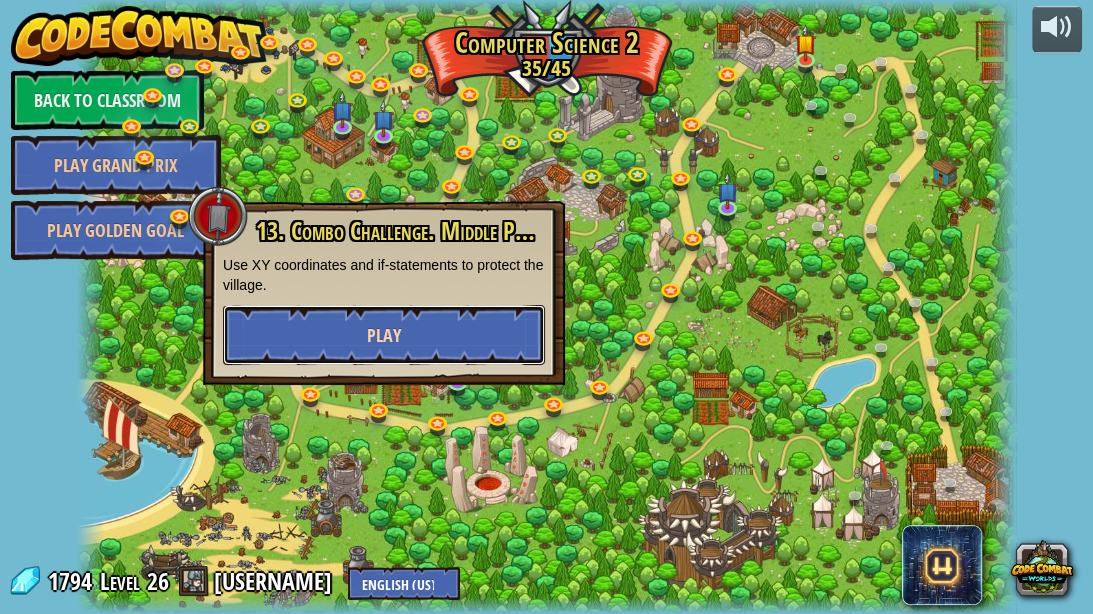 click on "Play" at bounding box center [384, 335] 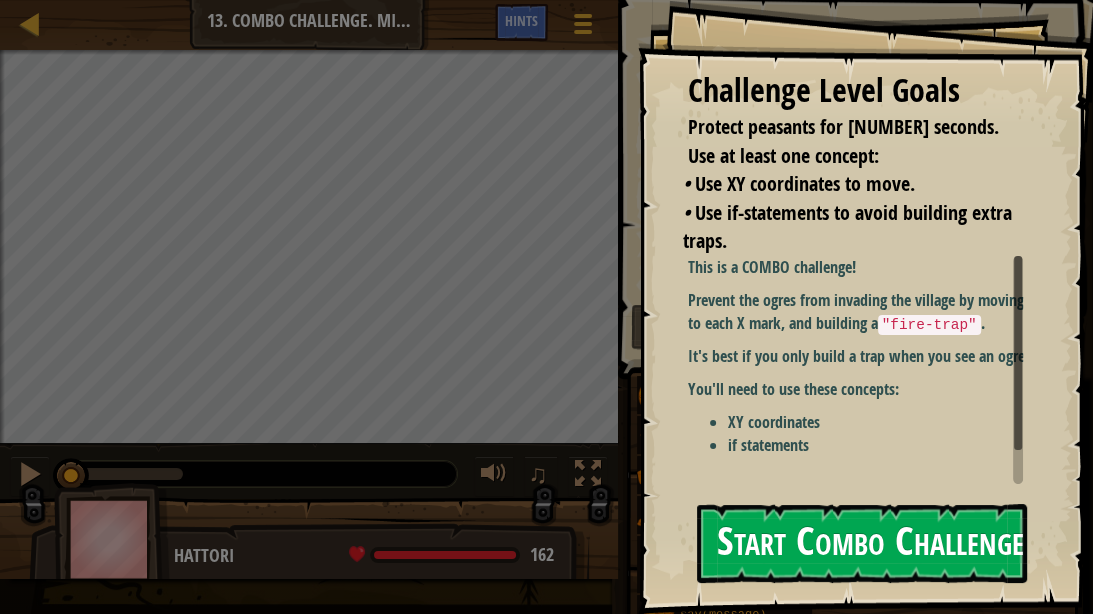 drag, startPoint x: 798, startPoint y: 548, endPoint x: 799, endPoint y: 565, distance: 17.029387 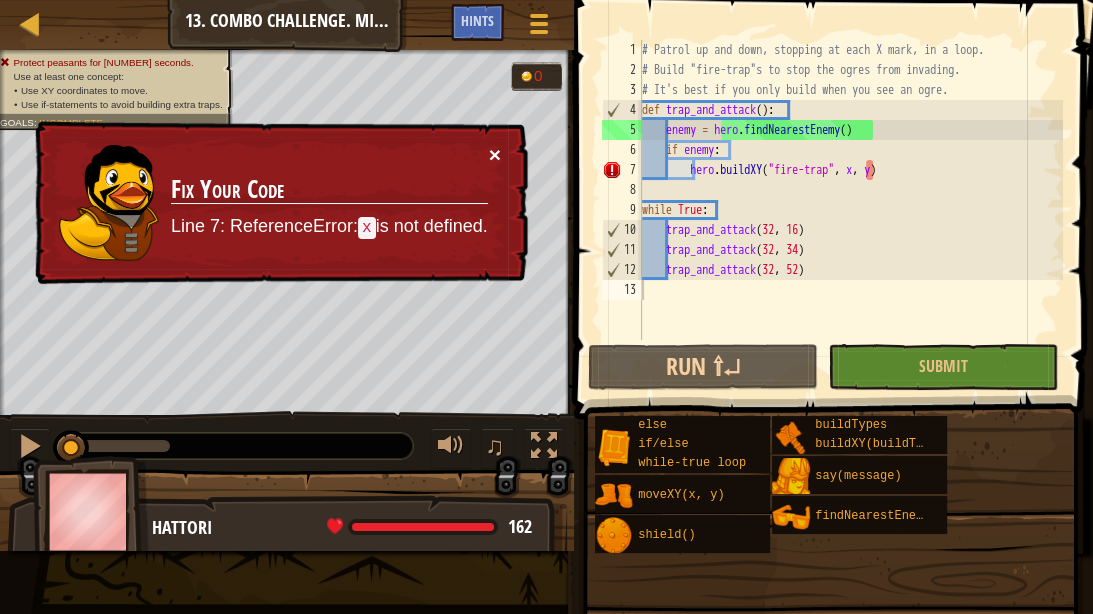 click on "×" at bounding box center [495, 155] 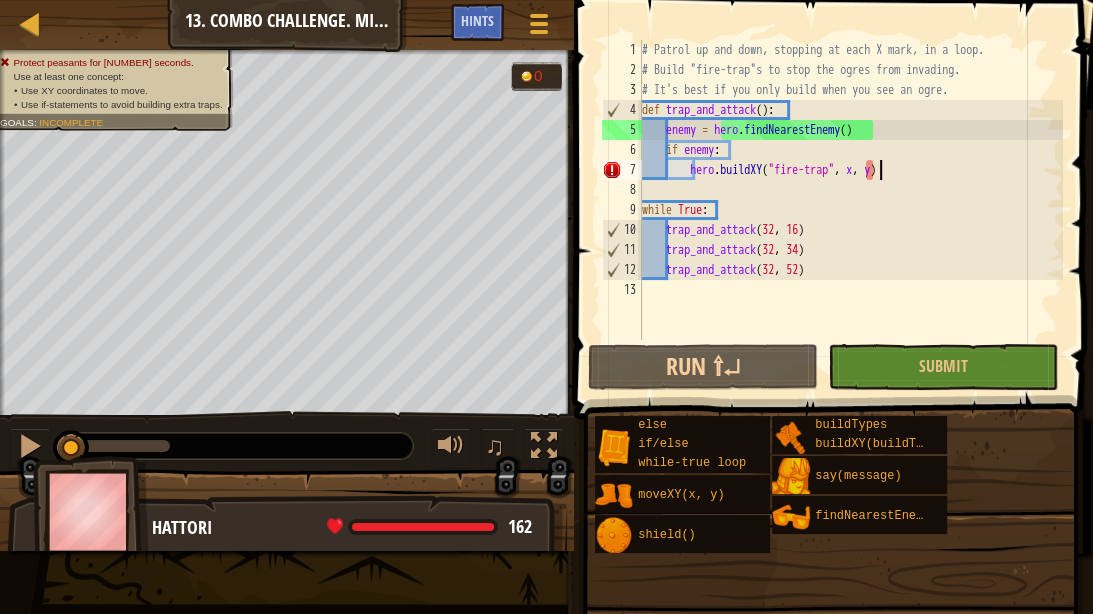 click on "# Patrol up and down, stopping at each X mark, in a loop. # Build "fire-trap"s to stop the ogres from invading. # It's best if you only build when you see an ogre. def   trap_and_attack ( ) :      enemy   =   hero . findNearestEnemy ( )      if   enemy :          hero . buildXY ( "fire-trap" ,   [X] ,   [Y] )      while   True :      trap_and_attack ( 32 ,   16 )      trap_and_attack ( 32 ,   34 )      trap_and_attack ( 32 ,   52 )" at bounding box center [850, 210] 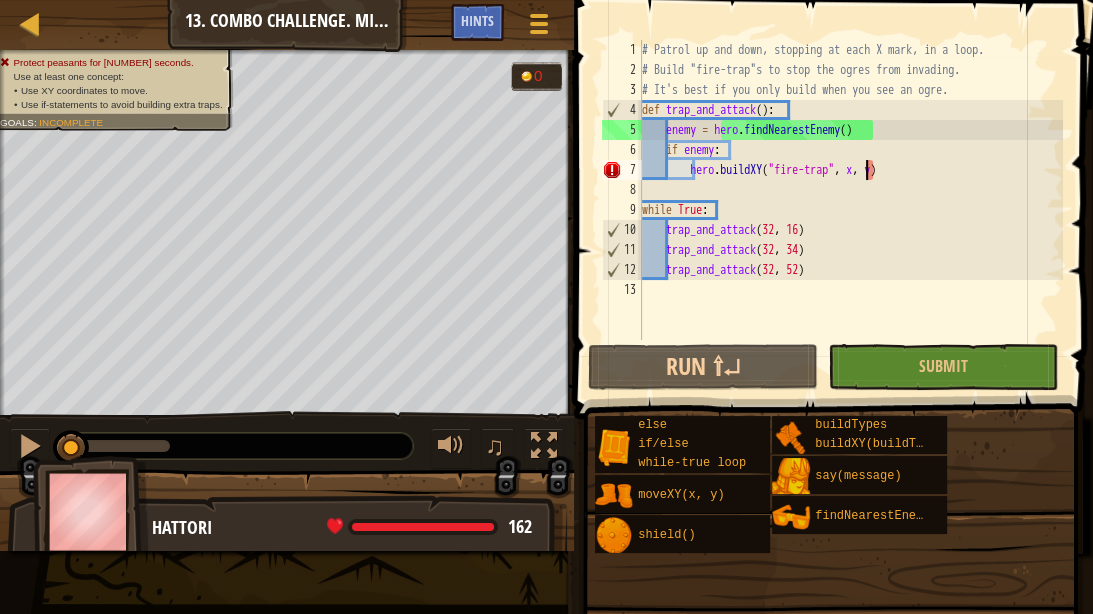 click on "# Patrol up and down, stopping at each X mark, in a loop. # Build "fire-trap"s to stop the ogres from invading. # It's best if you only build when you see an ogre. def   trap_and_attack ( ) :      enemy   =   hero . findNearestEnemy ( )      if   enemy :          hero . buildXY ( "fire-trap" ,   [X] ,   [Y] )      while   True :      trap_and_attack ( 32 ,   16 )      trap_and_attack ( 32 ,   34 )      trap_and_attack ( 32 ,   52 )" at bounding box center (850, 210) 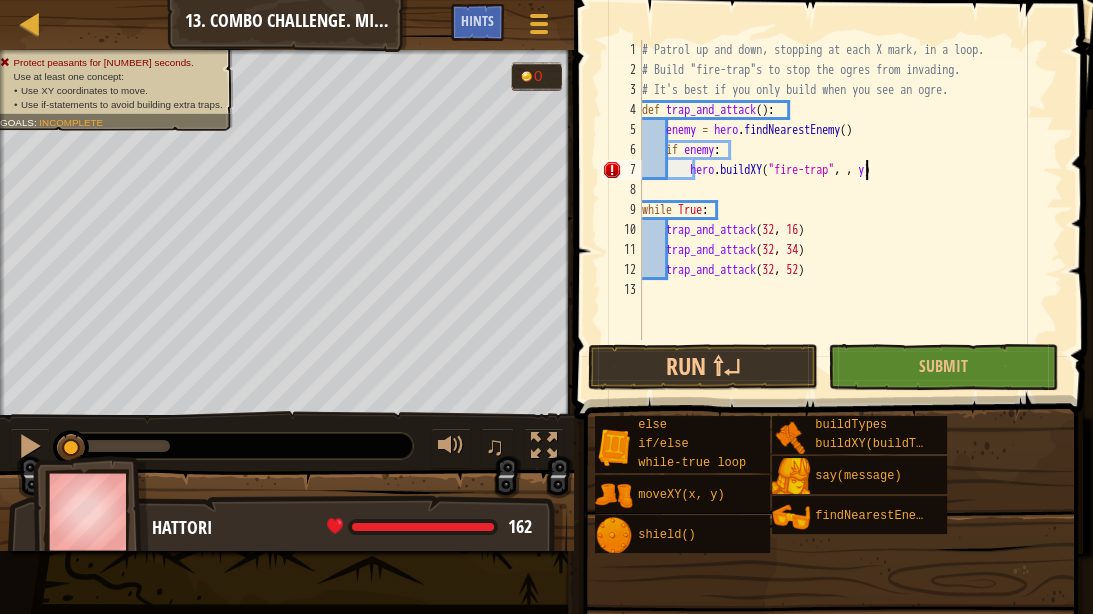 scroll, scrollTop: 9, scrollLeft: 19, axis: both 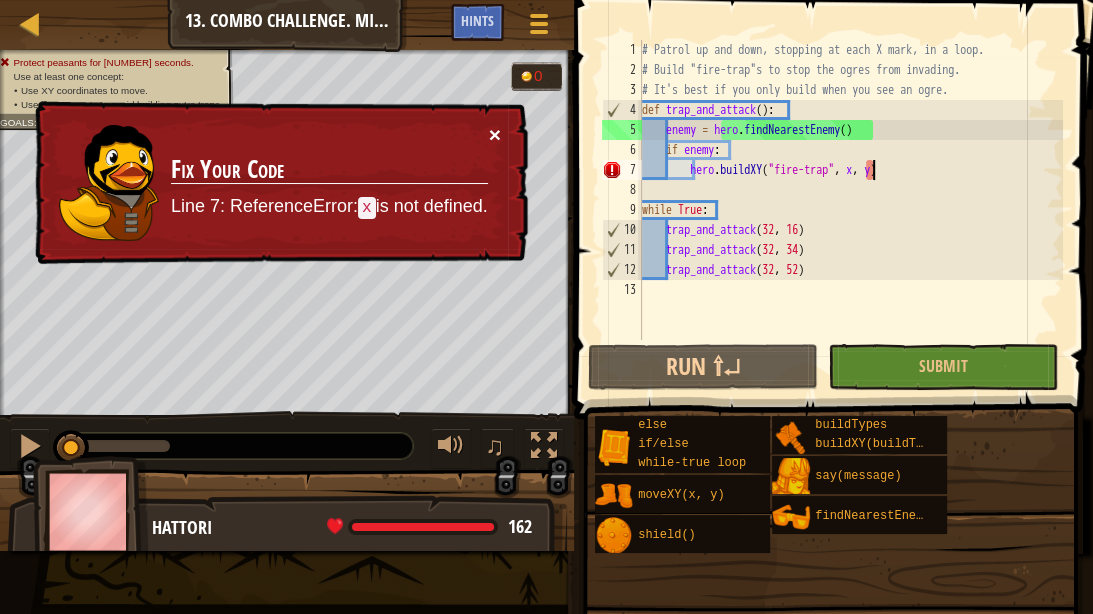 click on "×" at bounding box center [495, 135] 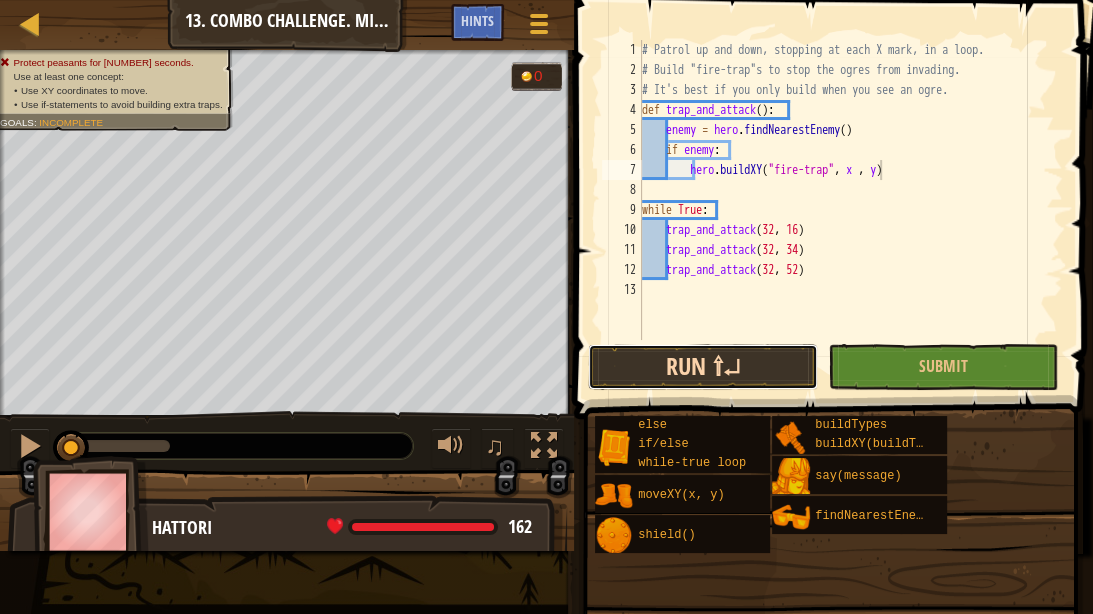 click on "Run ⇧↵" at bounding box center (703, 367) 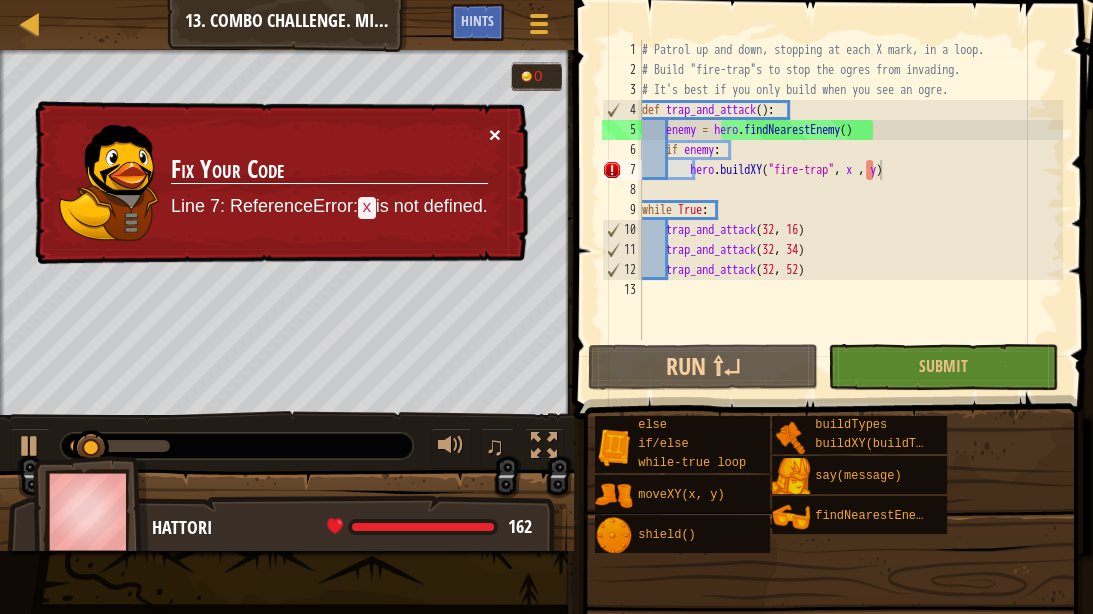 click on "×" at bounding box center (495, 135) 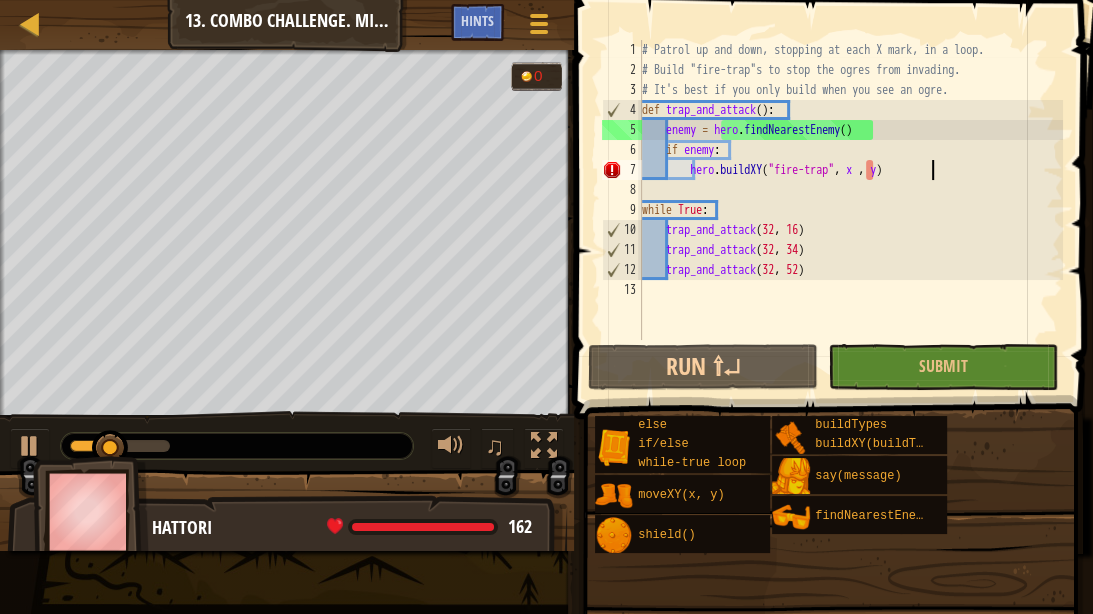click on "# Patrol up and down, stopping at each X mark, in a loop. # Build "fire-trap"s to stop the ogres from invading. # It's best if you only build when you see an ogre. def   trap_and_attack ( ) :      enemy   =   hero . findNearestEnemy ( )      if   enemy :          hero . buildXY ( "fire-trap" ,   x   ,   y )      while   True :      trap_and_attack ( 32 ,   16 )      trap_and_attack ( 32 ,   34 )      trap_and_attack ( 32 ,   52 )" at bounding box center [850, 210] 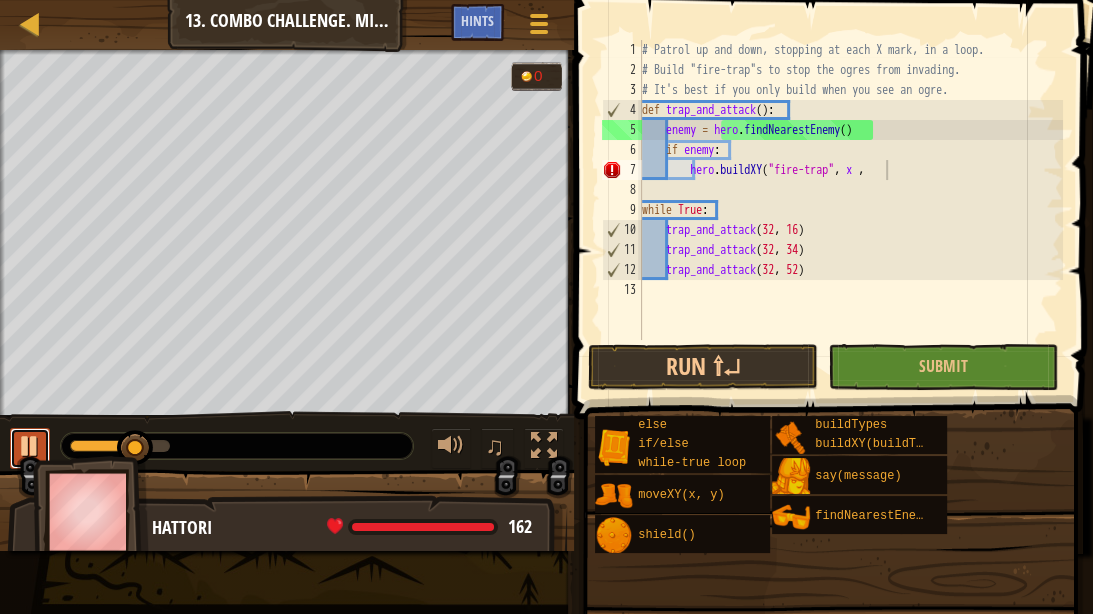 click at bounding box center [30, 446] 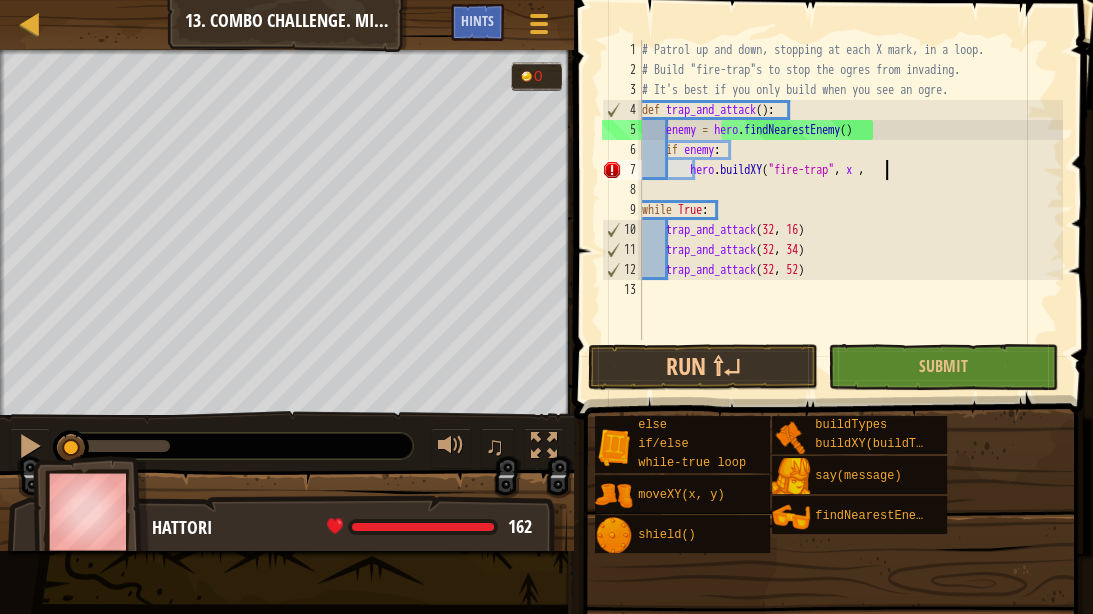 drag, startPoint x: 127, startPoint y: 444, endPoint x: 0, endPoint y: 423, distance: 128.72452 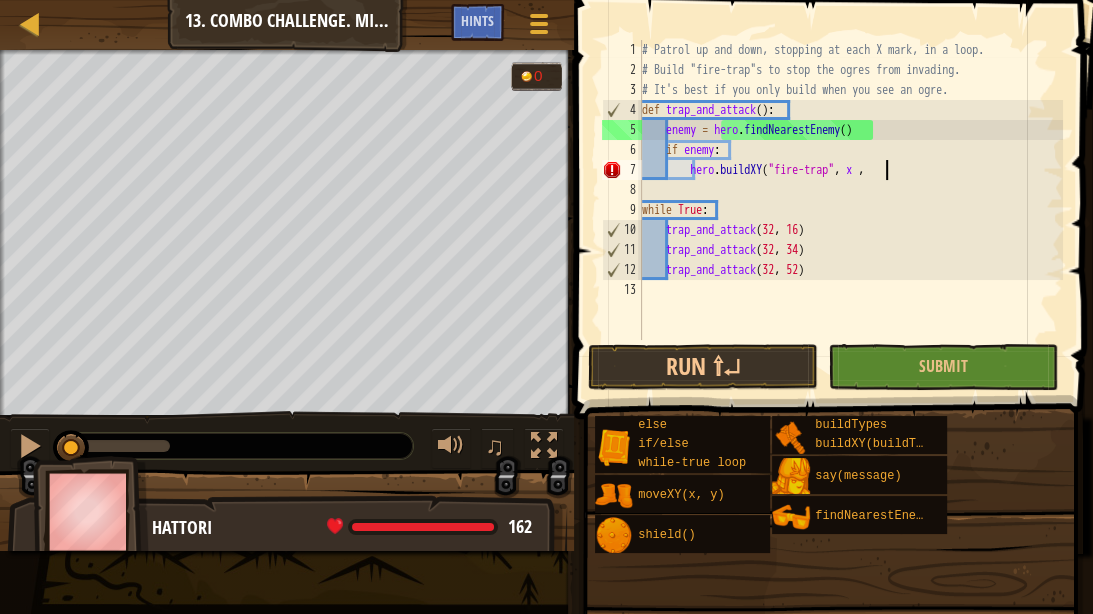 click on "♫" at bounding box center (287, 441) 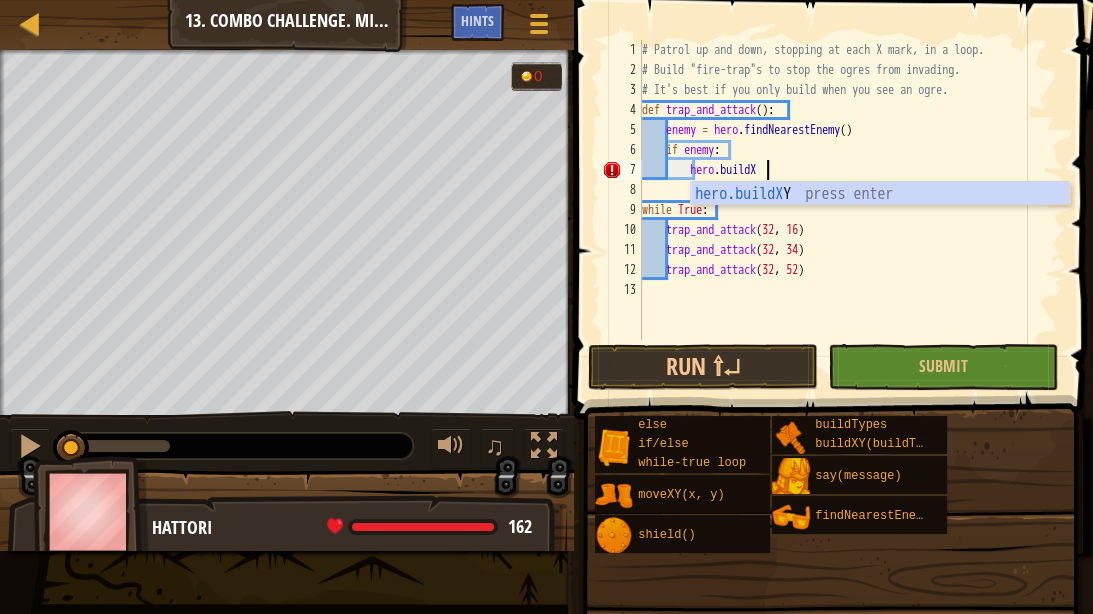 scroll, scrollTop: 9, scrollLeft: 8, axis: both 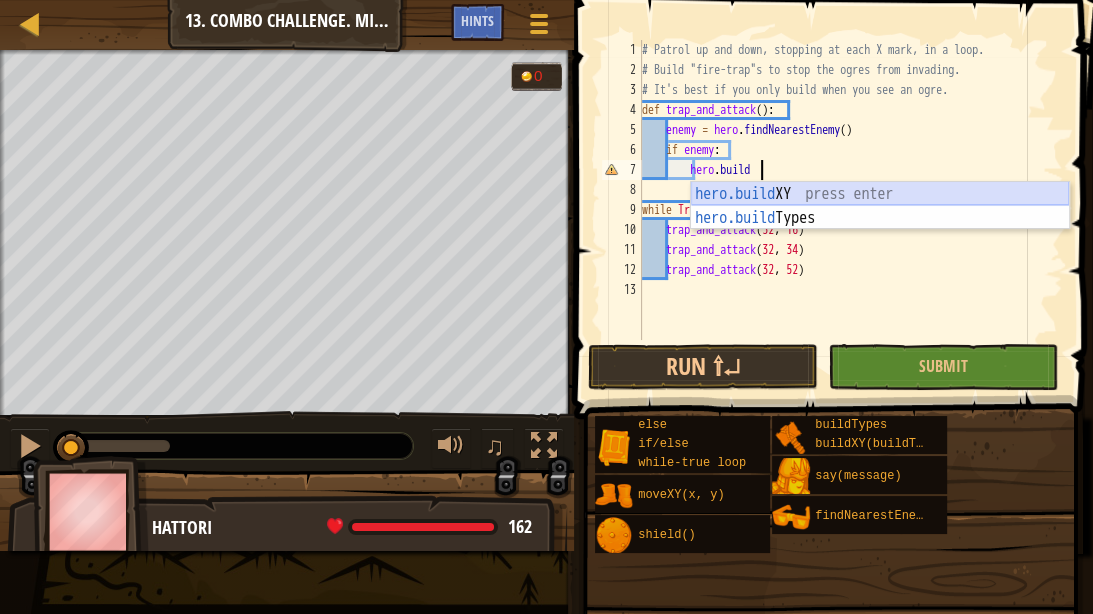 click on "hero.build XY press enter hero.build Types press enter" at bounding box center [880, 230] 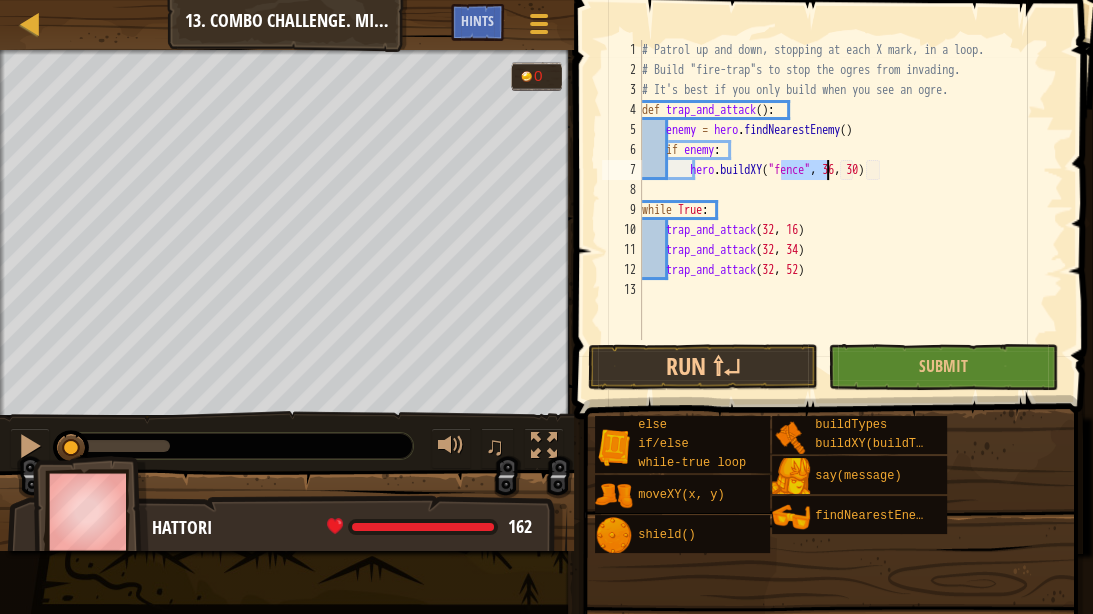 click on "# Patrol up and down, stopping at each X mark, in a loop. # Build "fire-trap"s to stop the ogres from invading. # It's best if you only build when you see an ogre. def   trap_and_attack ( ) :      enemy   =   hero . findNearestEnemy ( )      if   enemy :          hero . buildXY ( "fence" ,   36 ,   30 ) while   True :      trap_and_attack ( 32 ,   16 )      trap_and_attack ( 32 ,   34 )      trap_and_attack ( 32 ,   52 )" at bounding box center [850, 190] 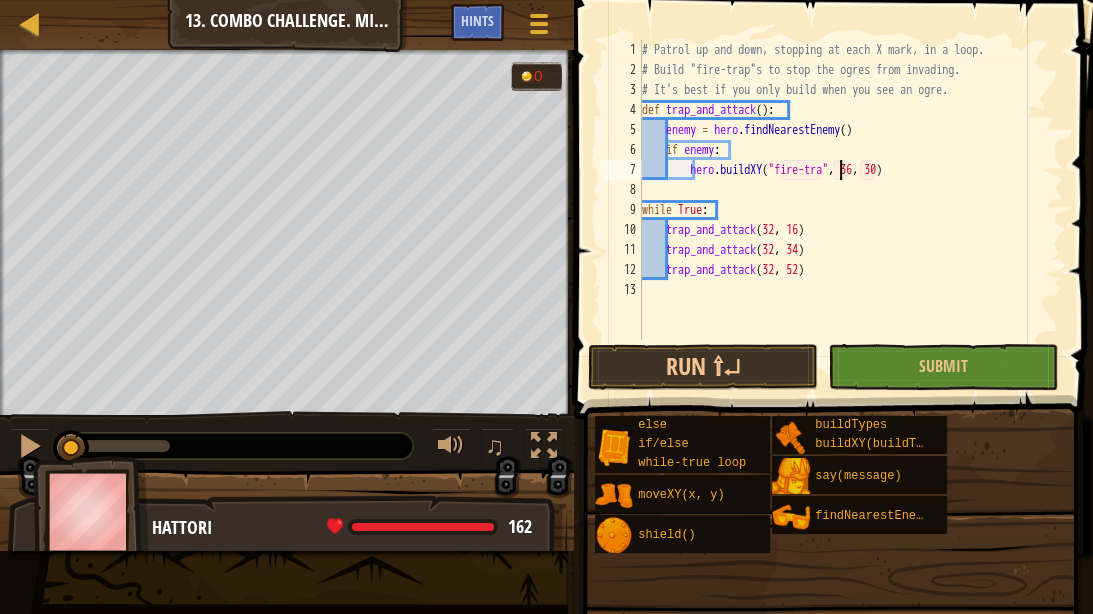 scroll, scrollTop: 9, scrollLeft: 17, axis: both 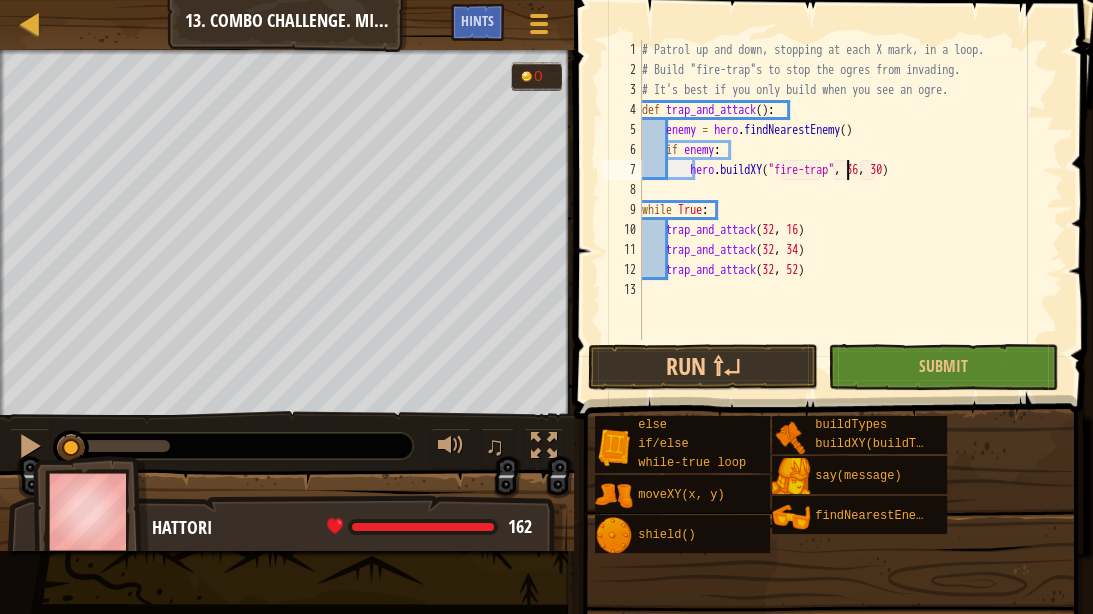 click on "# Patrol up and down, stopping at each X mark, in a loop. # Build "fire-trap"s to stop the ogres from invading. # It's best if you only build when you see an ogre. def   trap_and_attack ( ) :      enemy   =   hero . findNearestEnemy ( )      if   enemy :          hero . buildXY ( "fire-trap" ,   36 ,   30 ) while   True :      trap_and_attack ( 32 ,   16 )      trap_and_attack ( 32 ,   34 )      trap_and_attack ( 32 ,   52 )" at bounding box center (850, 210) 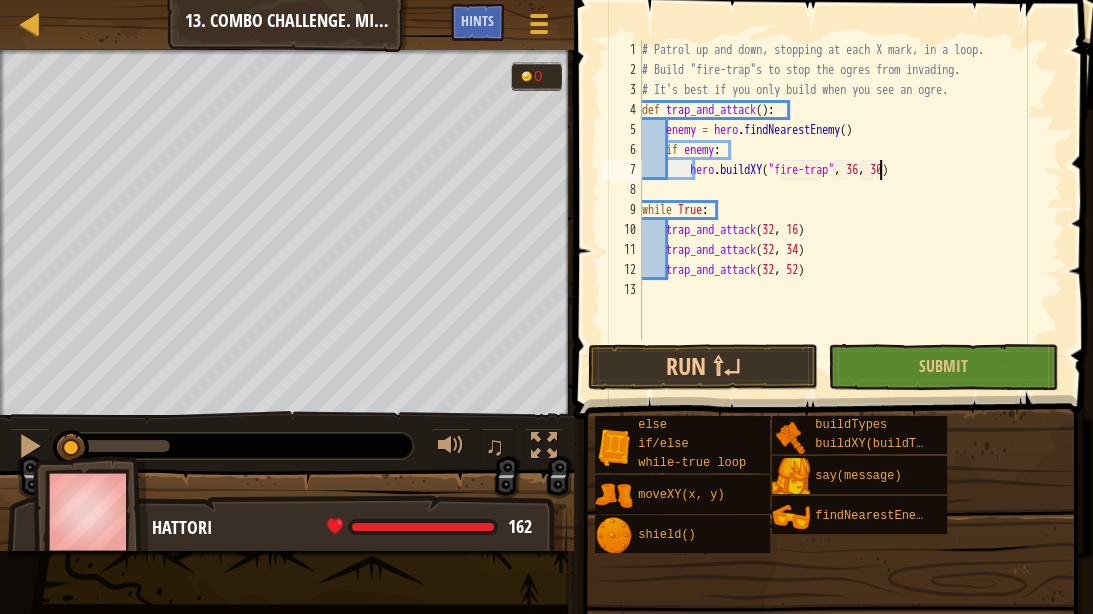 click on "# Patrol up and down, stopping at each X mark, in a loop. # Build "fire-trap"s to stop the ogres from invading. # It's best if you only build when you see an ogre. def   trap_and_attack ( ) :      enemy   =   hero . findNearestEnemy ( )      if   enemy :          hero . buildXY ( "fire-trap" ,   36 ,   30 ) while   True :      trap_and_attack ( 32 ,   16 )      trap_and_attack ( 32 ,   34 )      trap_and_attack ( 32 ,   52 )" at bounding box center [850, 210] 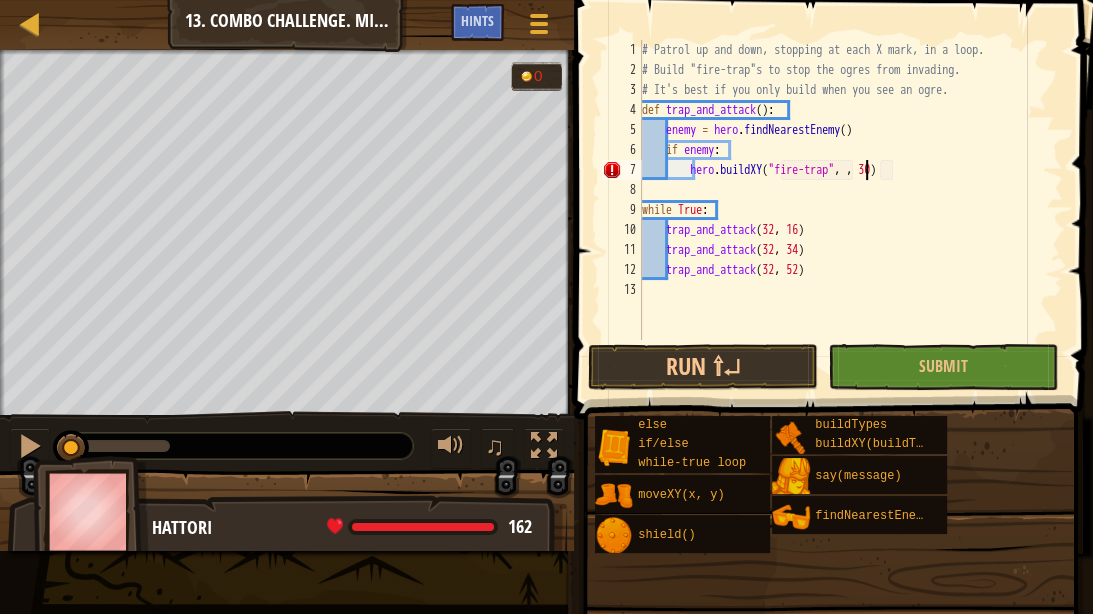 scroll, scrollTop: 9, scrollLeft: 19, axis: both 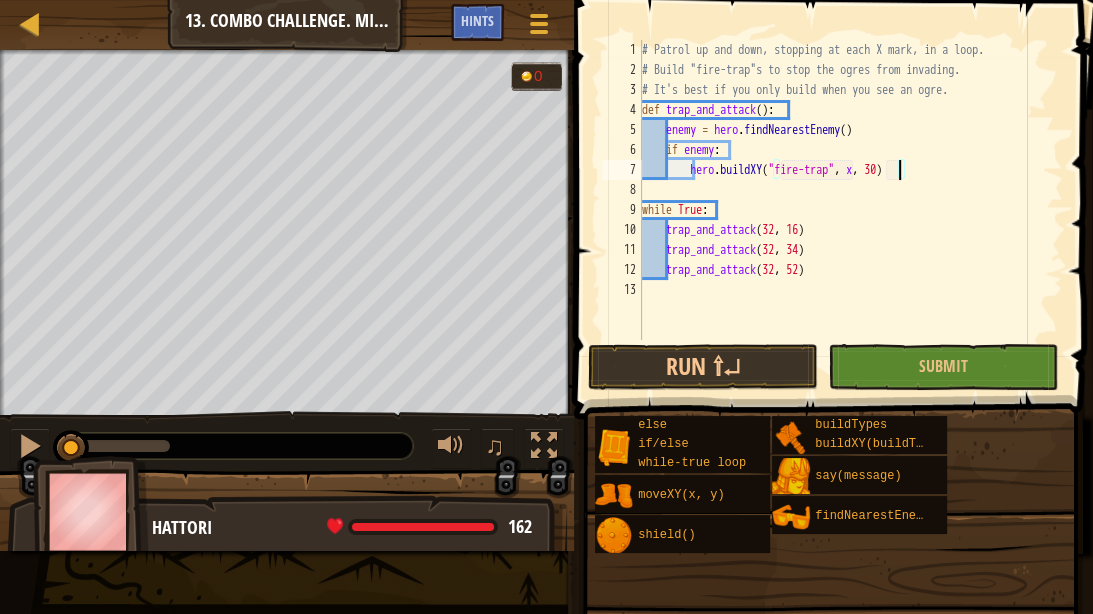 click on "# Patrol up and down, stopping at each X mark, in a loop. # Build "fire-trap"s to stop the ogres from invading. # It's best if you only build when you see an ogre. def   trap_and_attack ( ) :      enemy   =   hero . findNearestEnemy ( )      if   enemy :          hero . buildXY ( "fire-trap" ,   x ,   30 ) while   True :      trap_and_attack ( 32 ,   16 )      trap_and_attack ( 32 ,   34 )      trap_and_attack ( 32 ,   52 )" at bounding box center (850, 210) 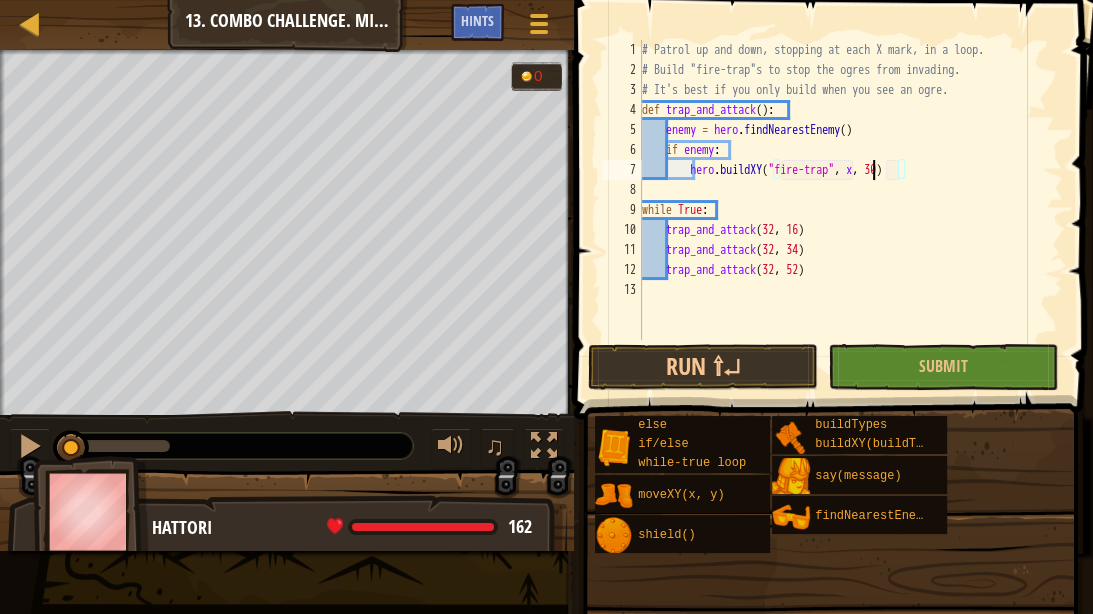 click on "# Patrol up and down, stopping at each X mark, in a loop. # Build "fire-trap"s to stop the ogres from invading. # It's best if you only build when you see an ogre. def   trap_and_attack ( ) :      enemy   =   hero . findNearestEnemy ( )      if   enemy :          hero . buildXY ( "fire-trap" ,   x ,   30 ) while   True :      trap_and_attack ( 32 ,   16 )      trap_and_attack ( 32 ,   34 )      trap_and_attack ( 32 ,   52 )" at bounding box center [850, 210] 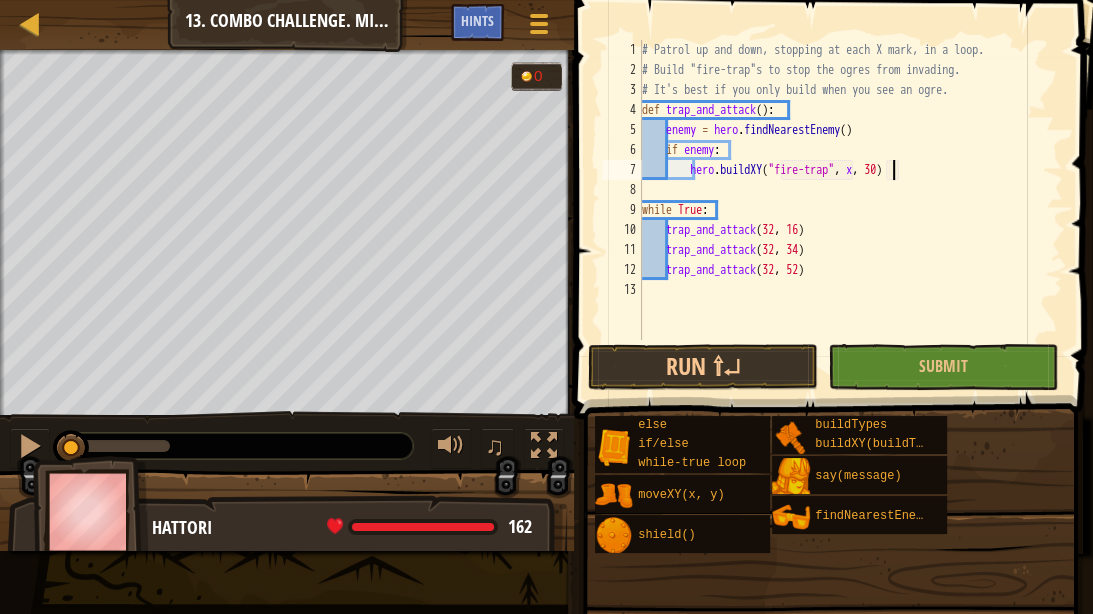 click on "# Patrol up and down, stopping at each X mark, in a loop. # Build "fire-trap"s to stop the ogres from invading. # It's best if you only build when you see an ogre. def   trap_and_attack ( ) :      enemy   =   hero . findNearestEnemy ( )      if   enemy :          hero . buildXY ( "fire-trap" ,   x ,   30 ) while   True :      trap_and_attack ( 32 ,   16 )      trap_and_attack ( 32 ,   34 )      trap_and_attack ( 32 ,   52 )" at bounding box center (850, 210) 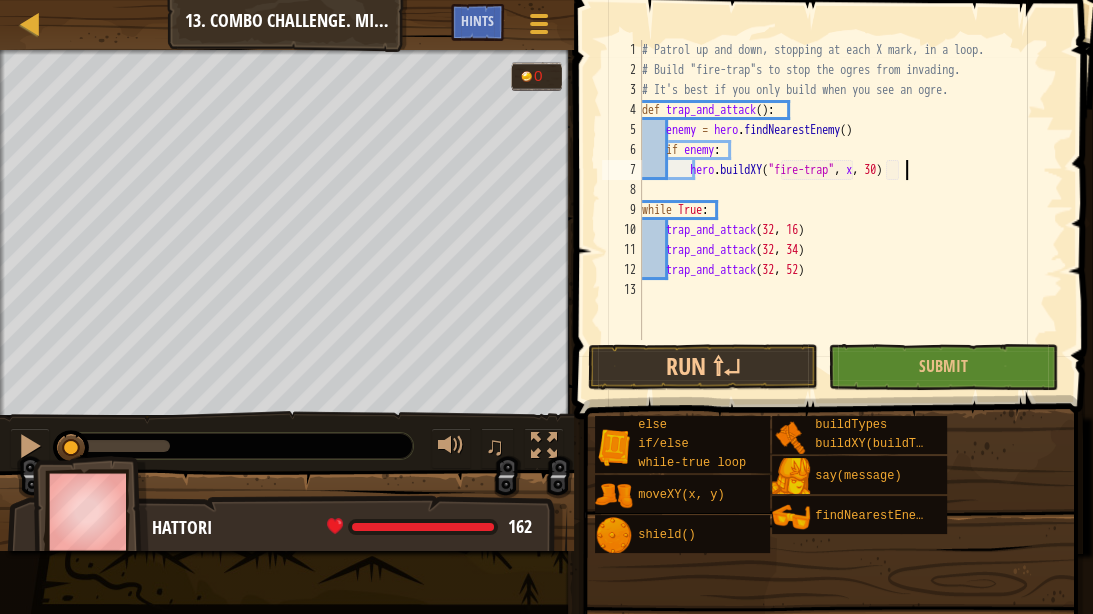 click on "# Patrol up and down, stopping at each X mark, in a loop. # Build "fire-trap"s to stop the ogres from invading. # It's best if you only build when you see an ogre. def   trap_and_attack ( ) :      enemy   =   hero . findNearestEnemy ( )      if   enemy :          hero . buildXY ( "fire-trap" ,   x ,   30 ) while   True :      trap_and_attack ( 32 ,   16 )      trap_and_attack ( 32 ,   34 )      trap_and_attack ( 32 ,   52 )" at bounding box center [850, 210] 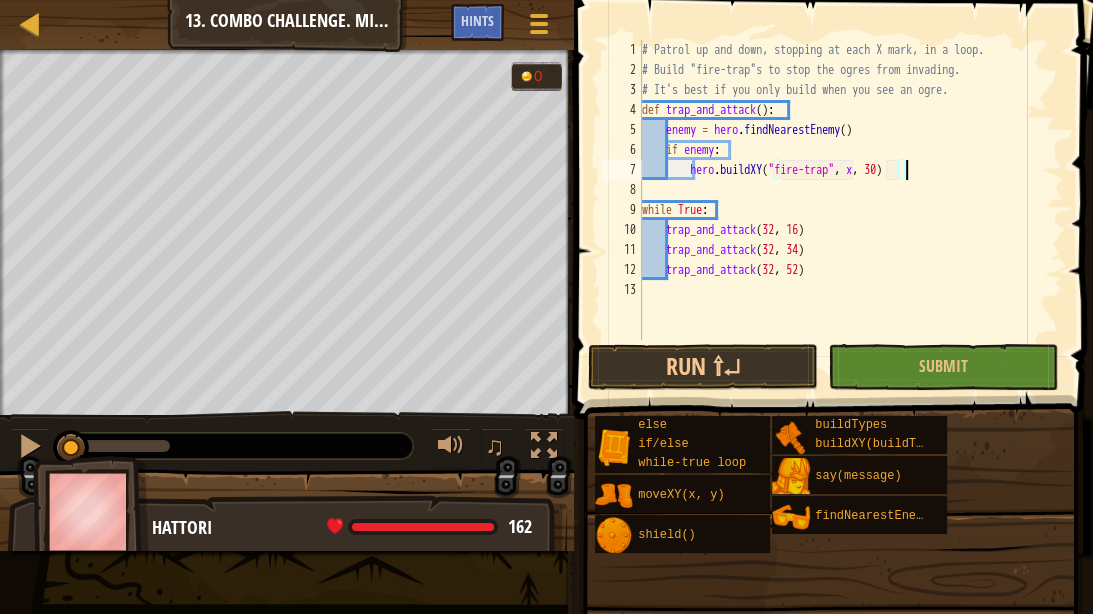 click on "# Patrol up and down, stopping at each X mark, in a loop. # Build "fire-trap"s to stop the ogres from invading. # It's best if you only build when you see an ogre. def   trap_and_attack ( ) :      enemy   =   hero . findNearestEnemy ( )      if   enemy :          hero . buildXY ( "fire-trap" ,   x ,   30 ) while   True :      trap_and_attack ( 32 ,   16 )      trap_and_attack ( 32 ,   34 )      trap_and_attack ( 32 ,   52 )" at bounding box center [850, 210] 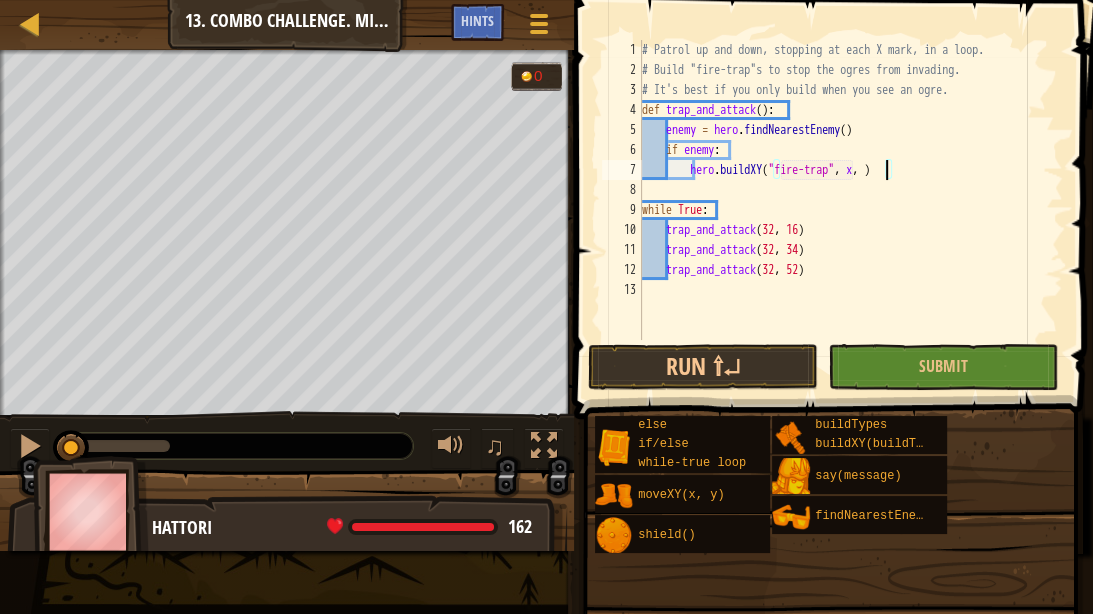 scroll, scrollTop: 9, scrollLeft: 20, axis: both 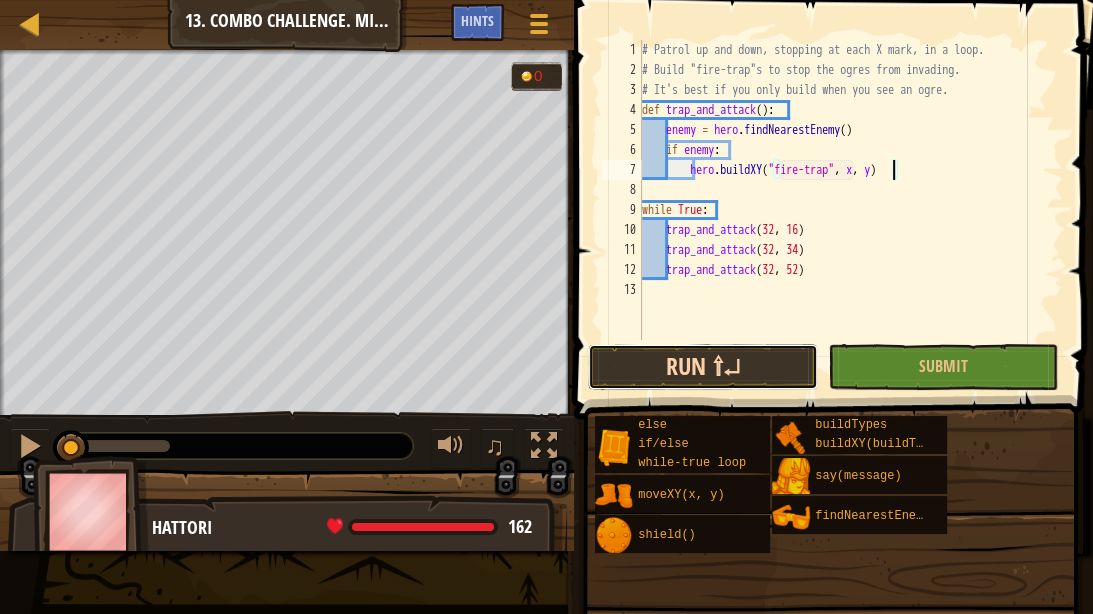 click on "Run ⇧↵" at bounding box center [703, 367] 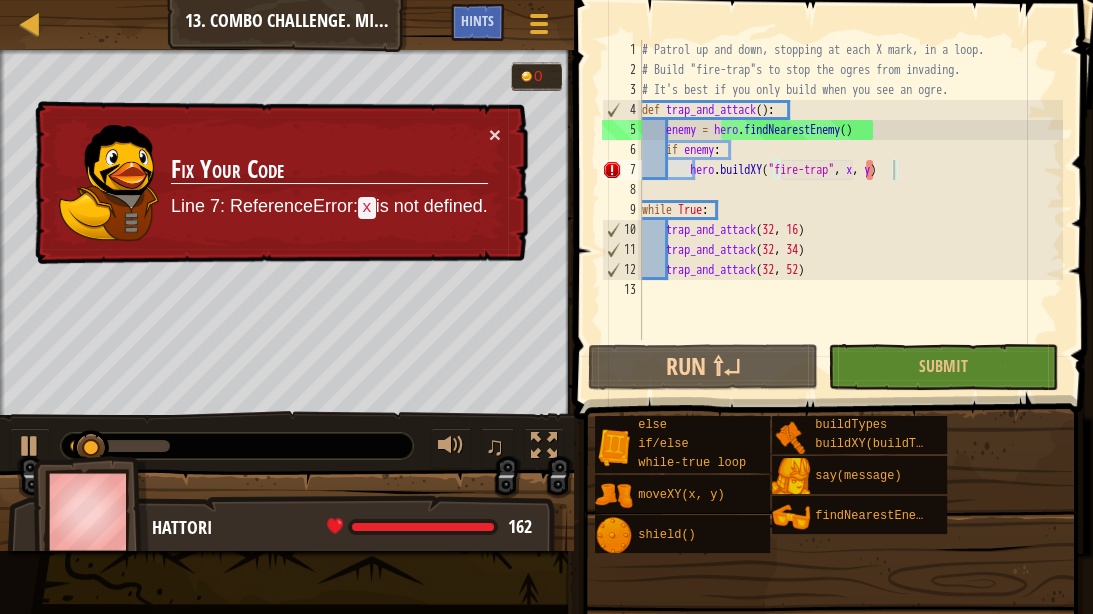 click on "× Fix Your Code Line 7: ReferenceError:  x  is not defined." at bounding box center (279, 182) 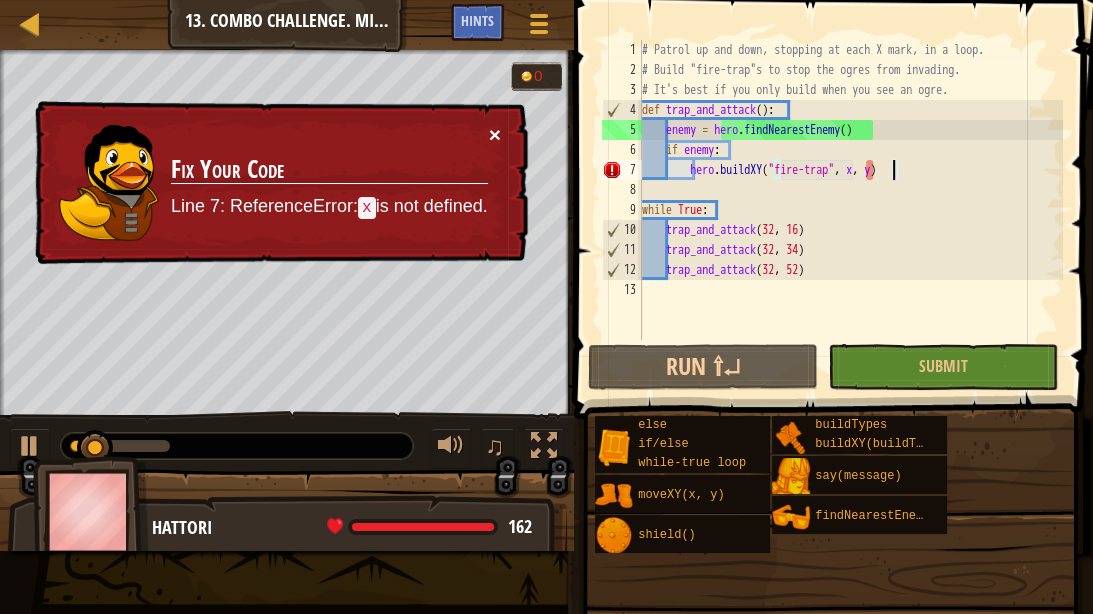 click on "×" at bounding box center [495, 135] 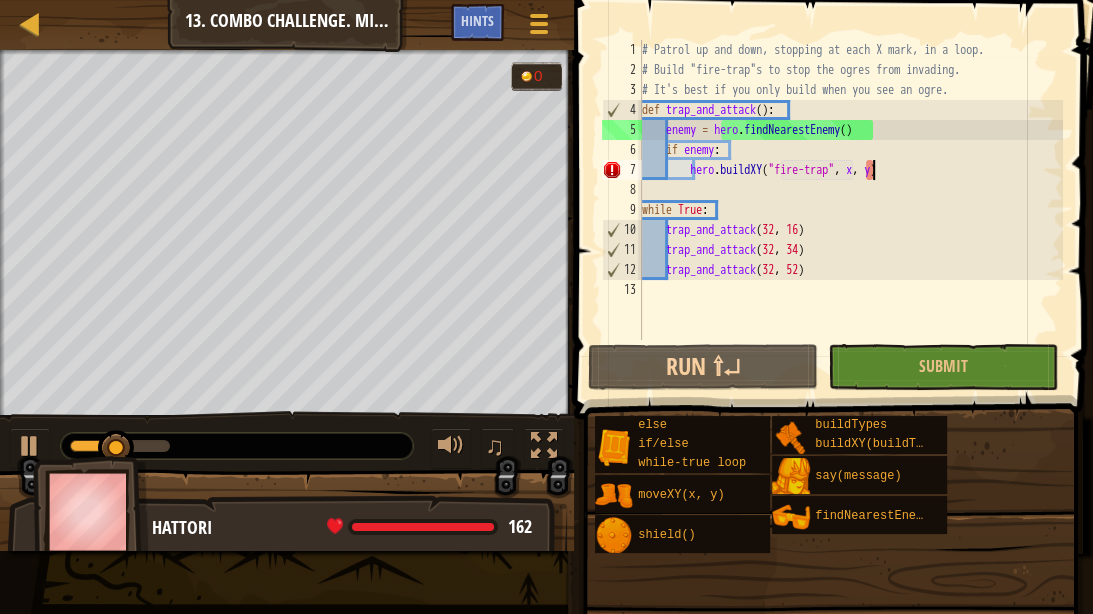 click on "# Patrol up and down, stopping at each X mark, in a loop. # Build "fire-trap"s to stop the ogres from invading. # It's best if you only build when you see an ogre. def   trap_and_attack ( ) :      enemy   =   hero . findNearestEnemy ( )      if   enemy :          hero . buildXY ( "fire-trap" ,   x ,   y ) while   True :      trap_and_attack ( 32 ,   16 )      trap_and_attack ( 32 ,   34 )      trap_and_attack ( 32 ,   52 )" at bounding box center [850, 210] 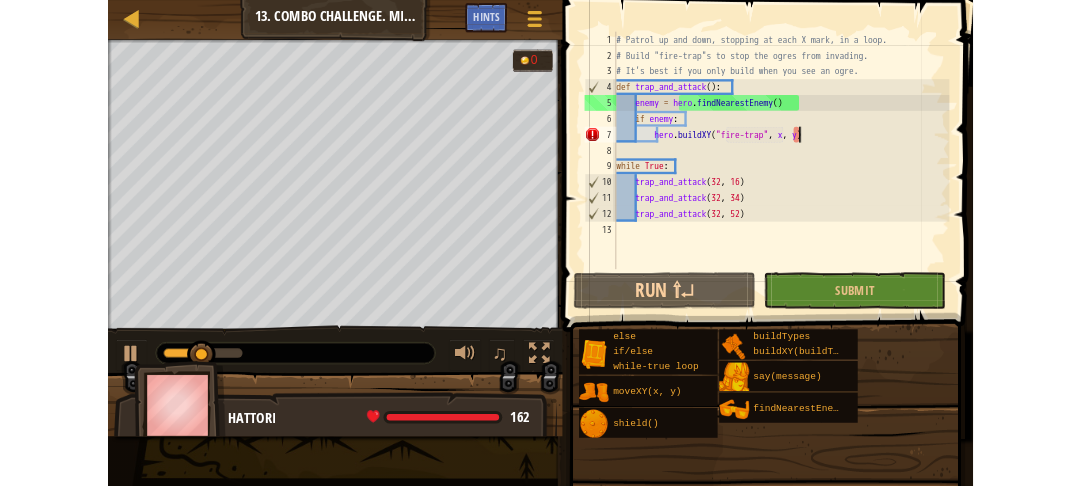 scroll, scrollTop: 9, scrollLeft: 19, axis: both 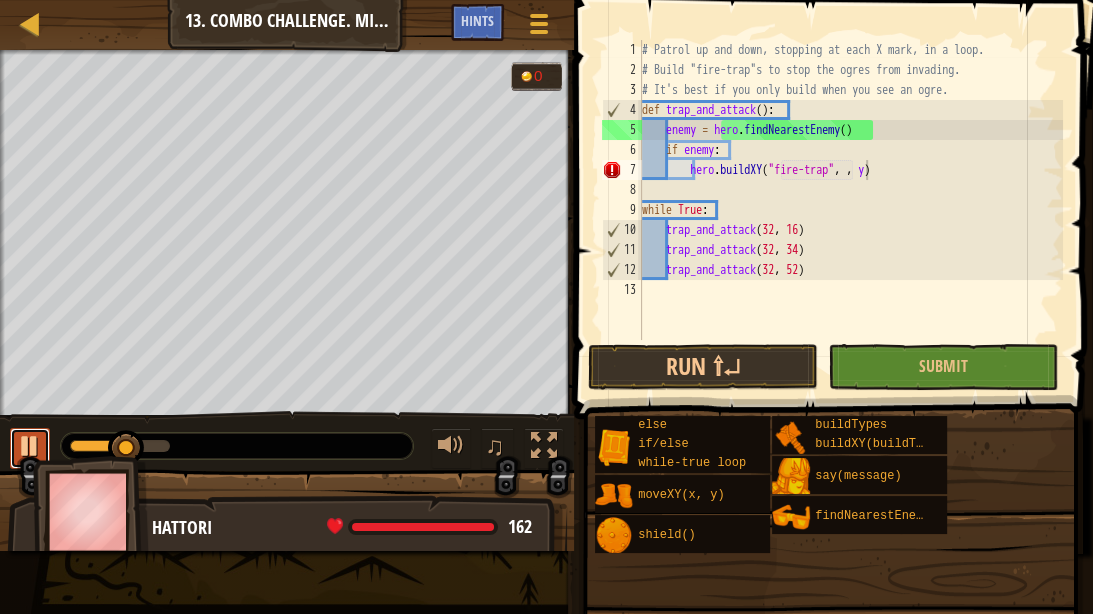 click at bounding box center (30, 446) 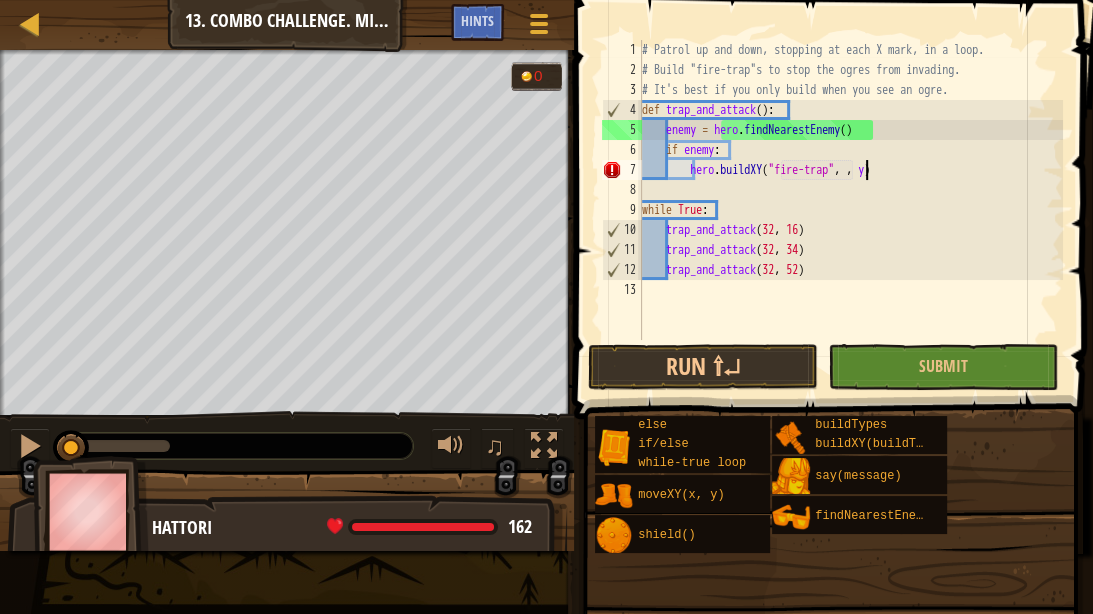 drag, startPoint x: 120, startPoint y: 448, endPoint x: 0, endPoint y: 447, distance: 120.004166 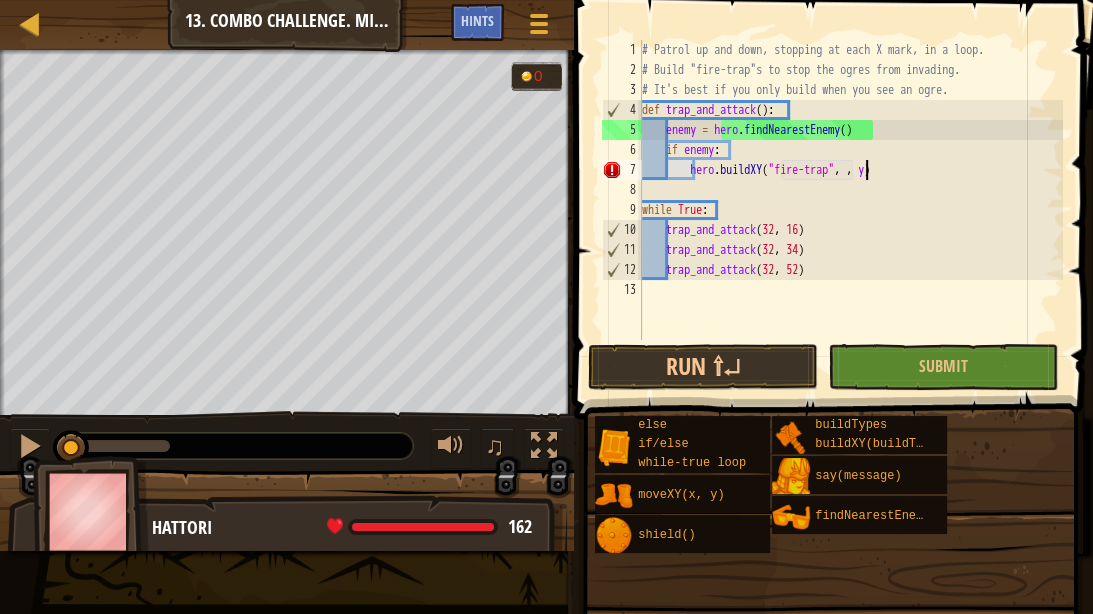 click on "♫" at bounding box center [287, 441] 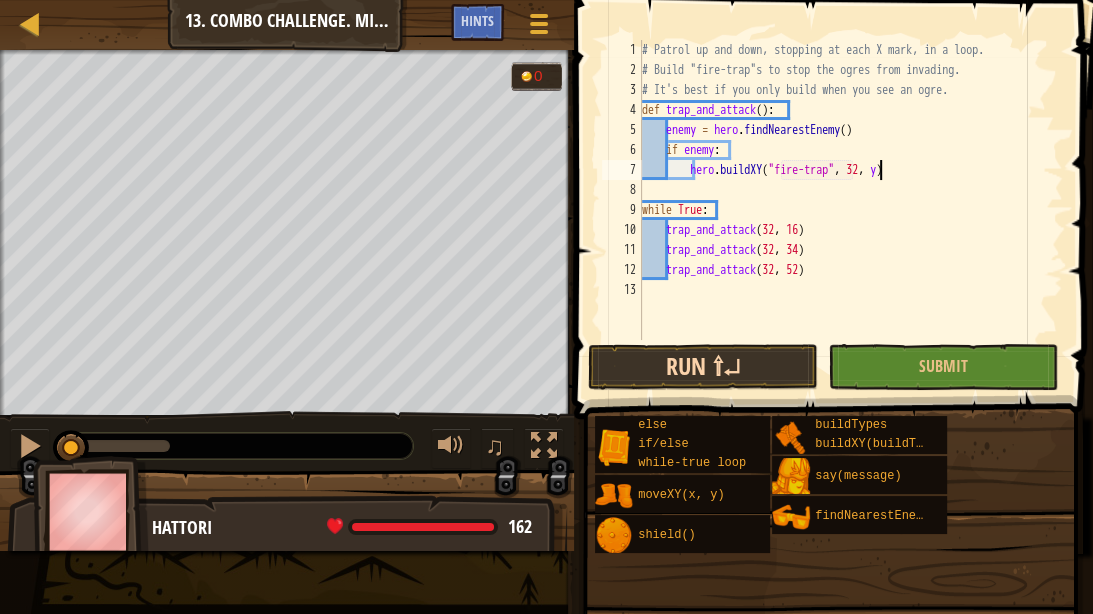 type on "hero.buildXY("fire-trap", 32, y)" 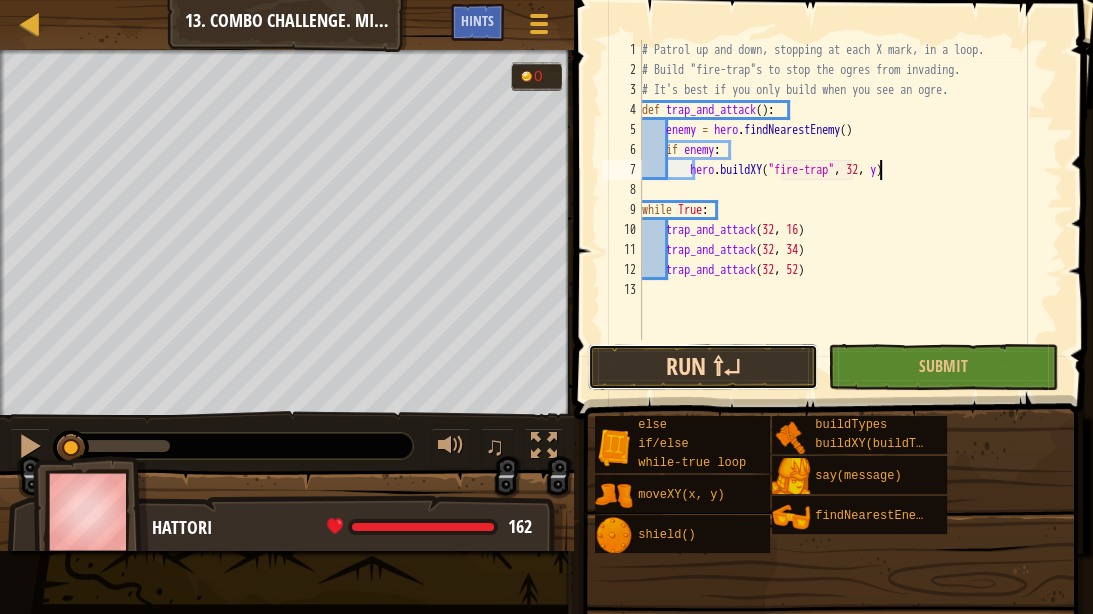 click on "Run ⇧↵" at bounding box center (703, 367) 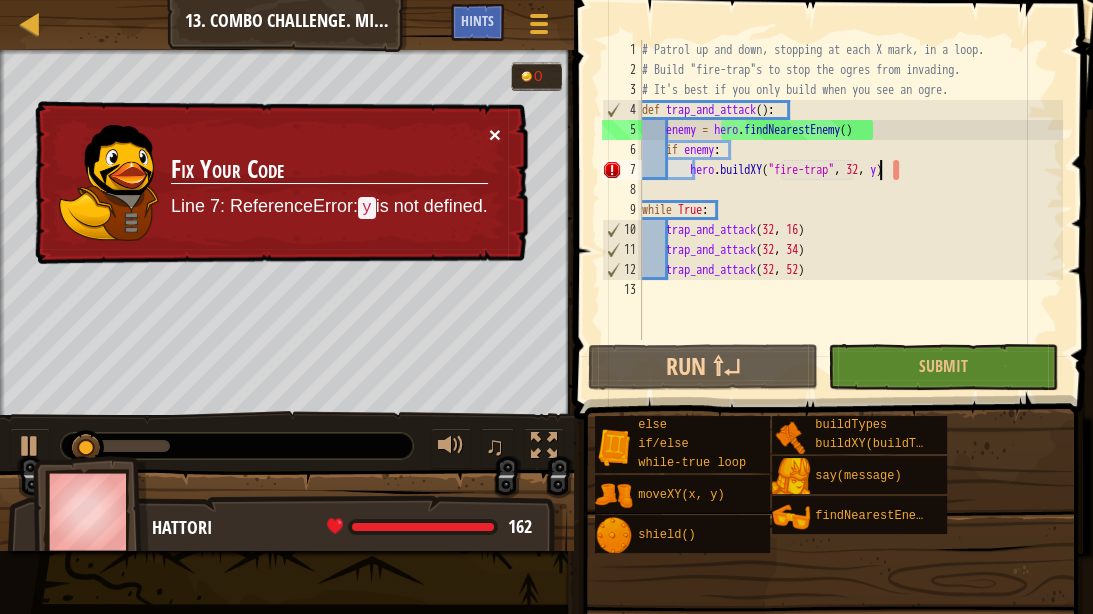 click on "×" at bounding box center [495, 135] 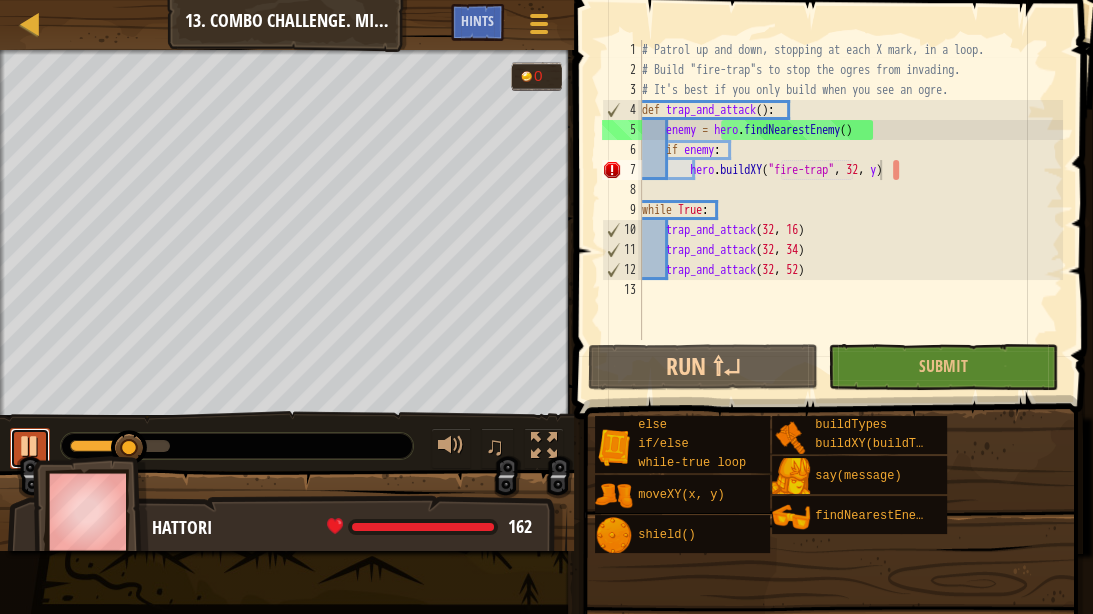 click at bounding box center [30, 446] 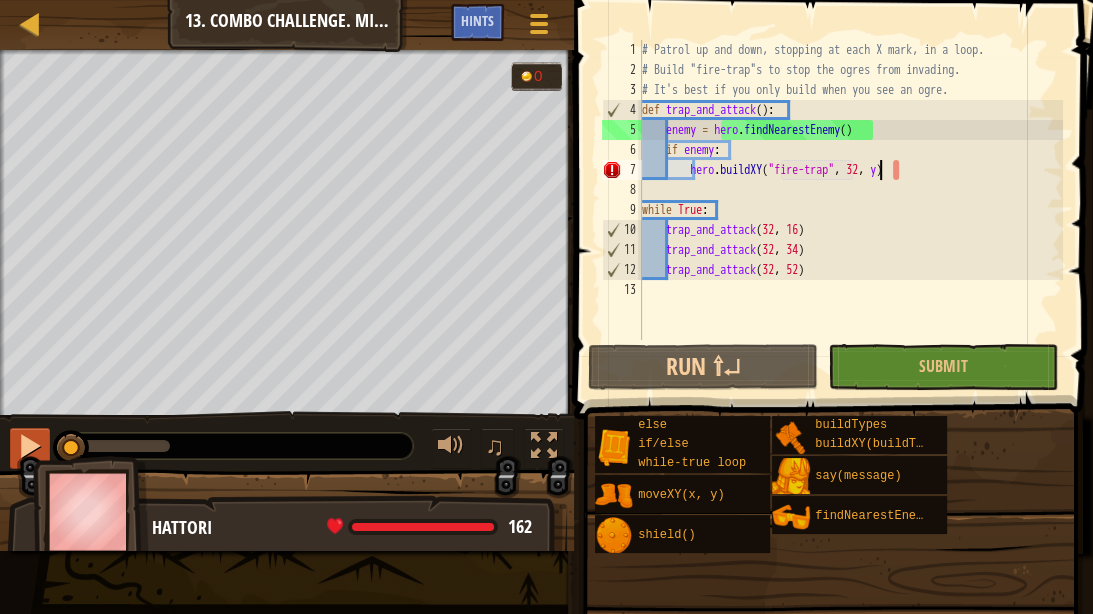 drag, startPoint x: 126, startPoint y: 443, endPoint x: 11, endPoint y: 445, distance: 115.01739 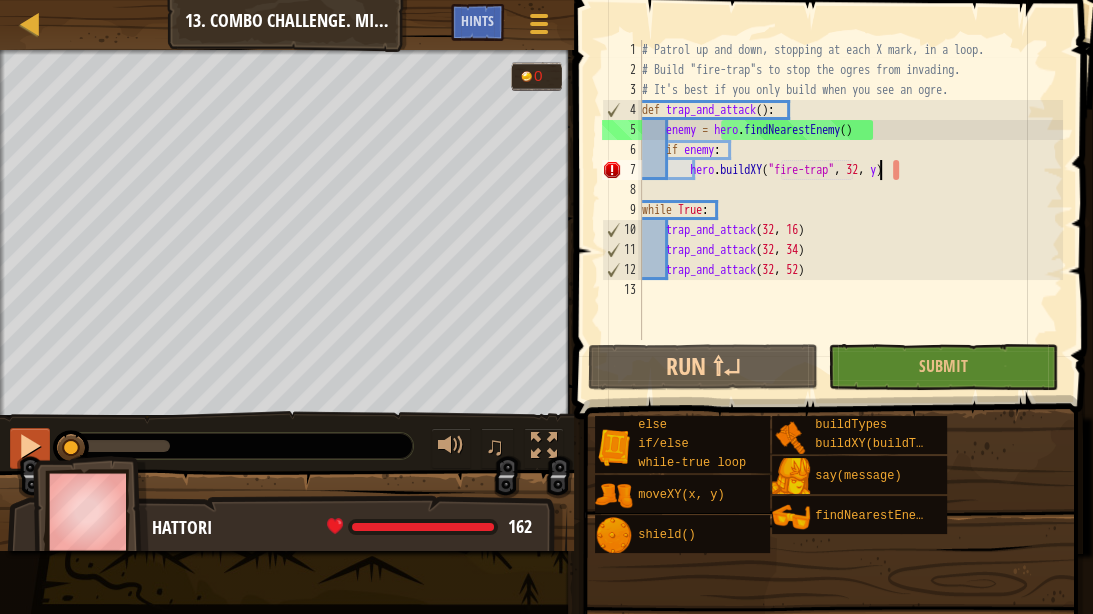 click on "♫" at bounding box center [287, 441] 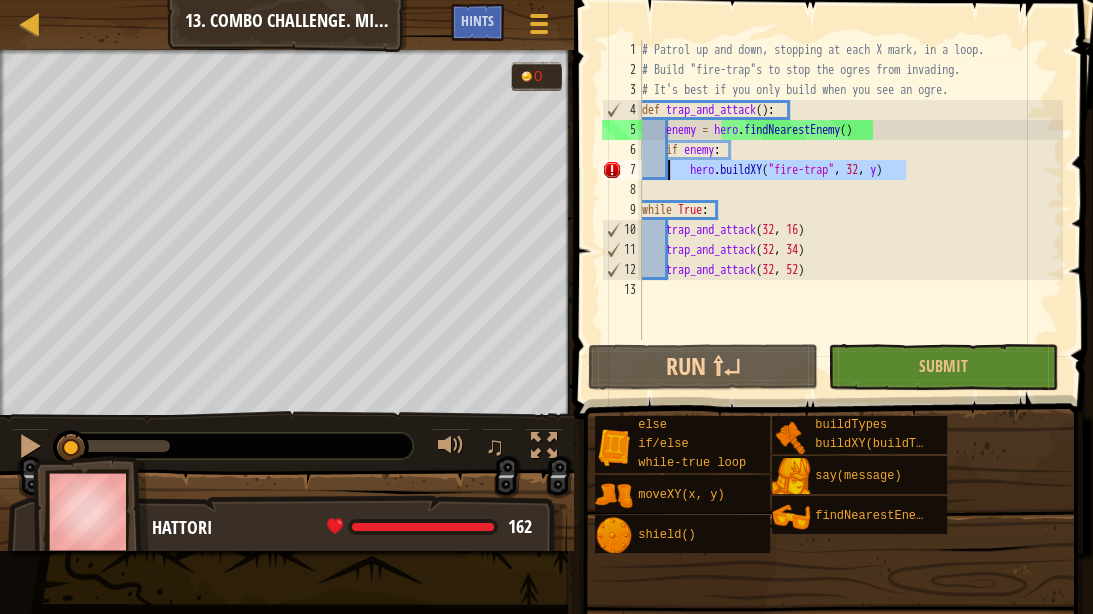 drag, startPoint x: 922, startPoint y: 168, endPoint x: 666, endPoint y: 168, distance: 256 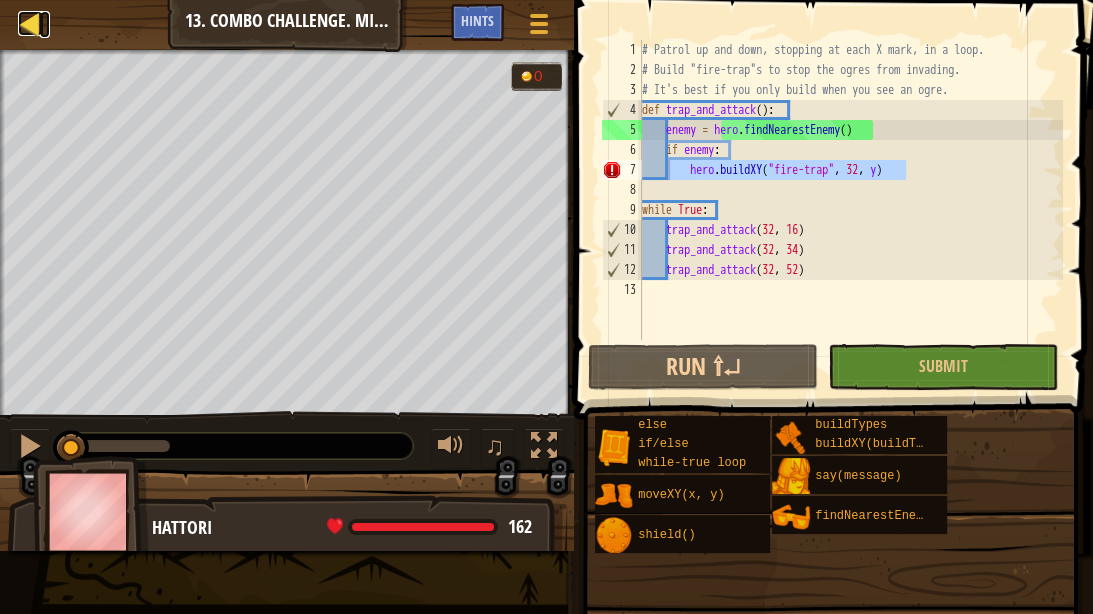click at bounding box center [30, 23] 